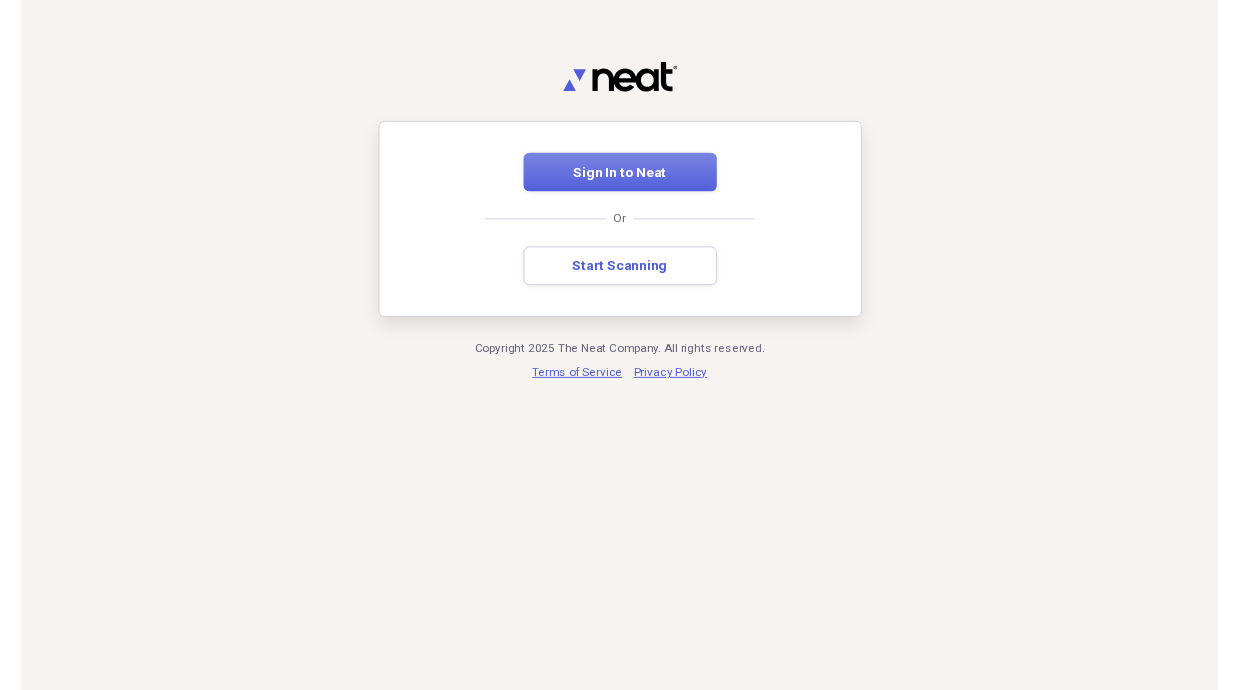 scroll, scrollTop: 0, scrollLeft: 0, axis: both 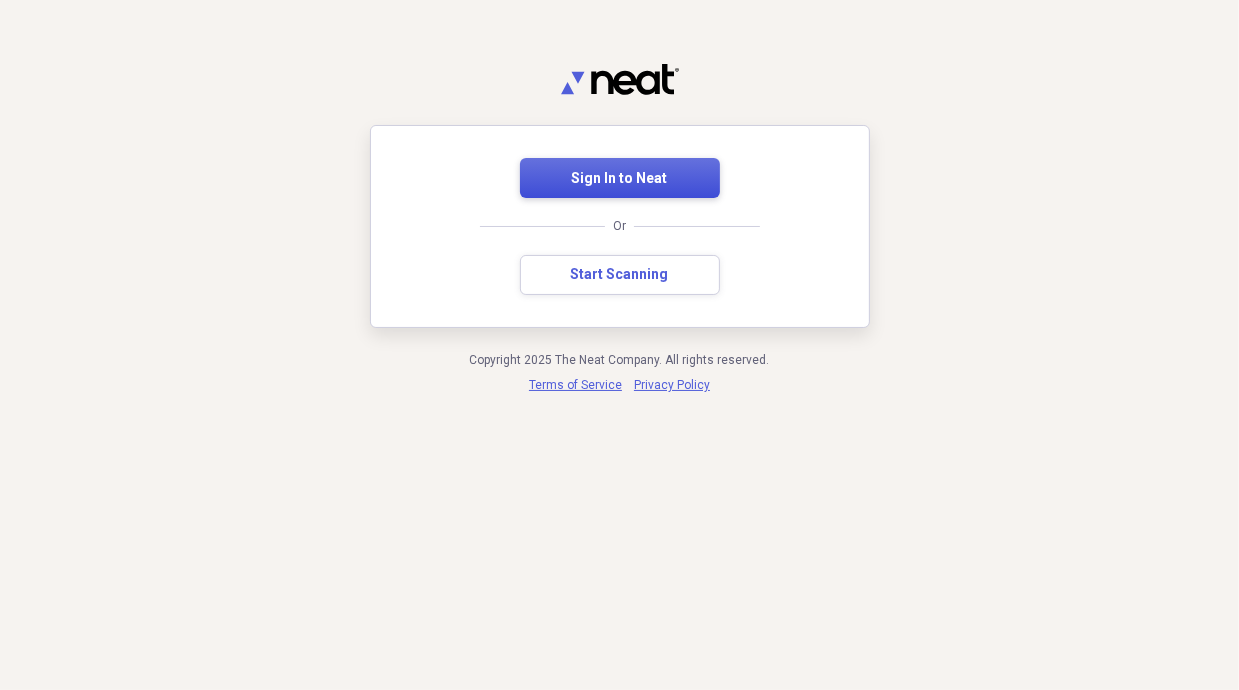 click on "Sign In to Neat" at bounding box center (620, 179) 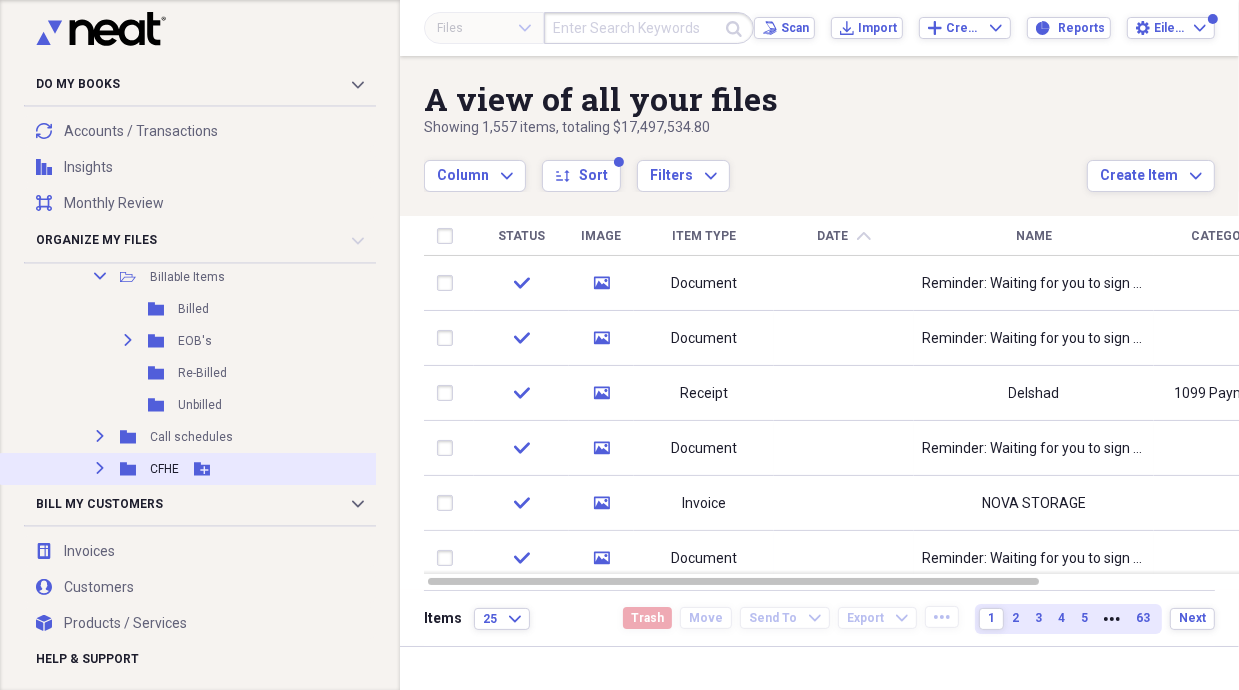 scroll, scrollTop: 400, scrollLeft: 0, axis: vertical 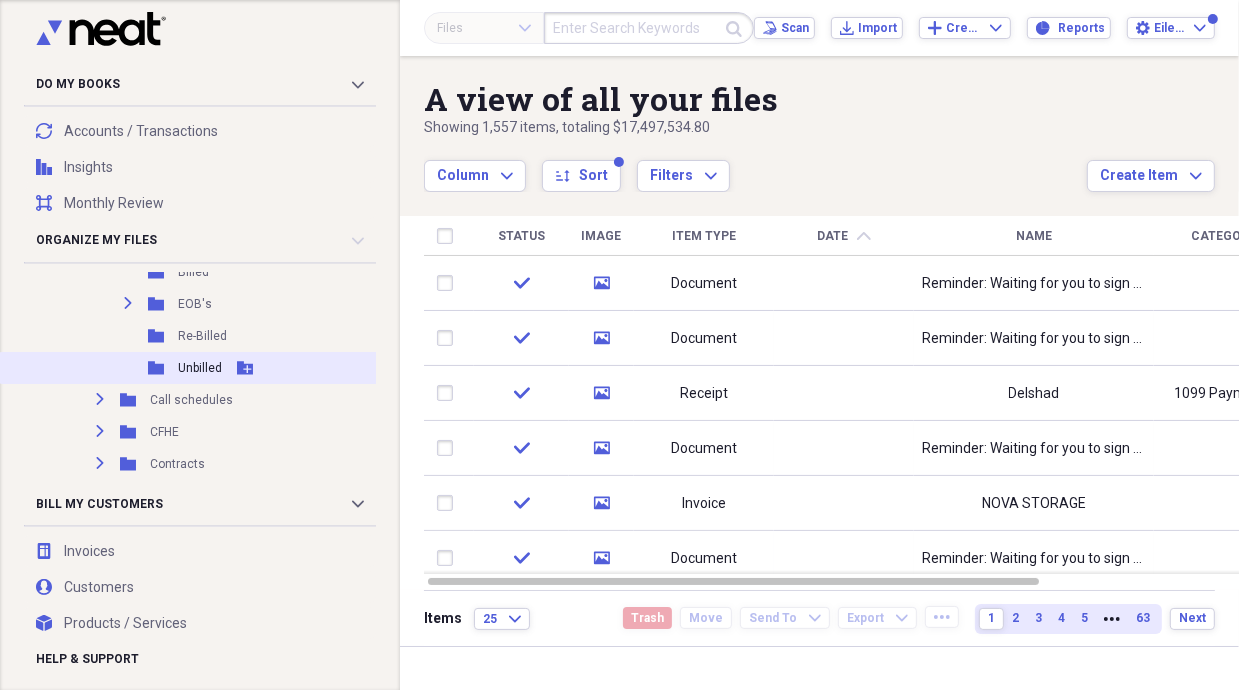 click on "Folder Unbilled Add Folder" at bounding box center [213, 368] 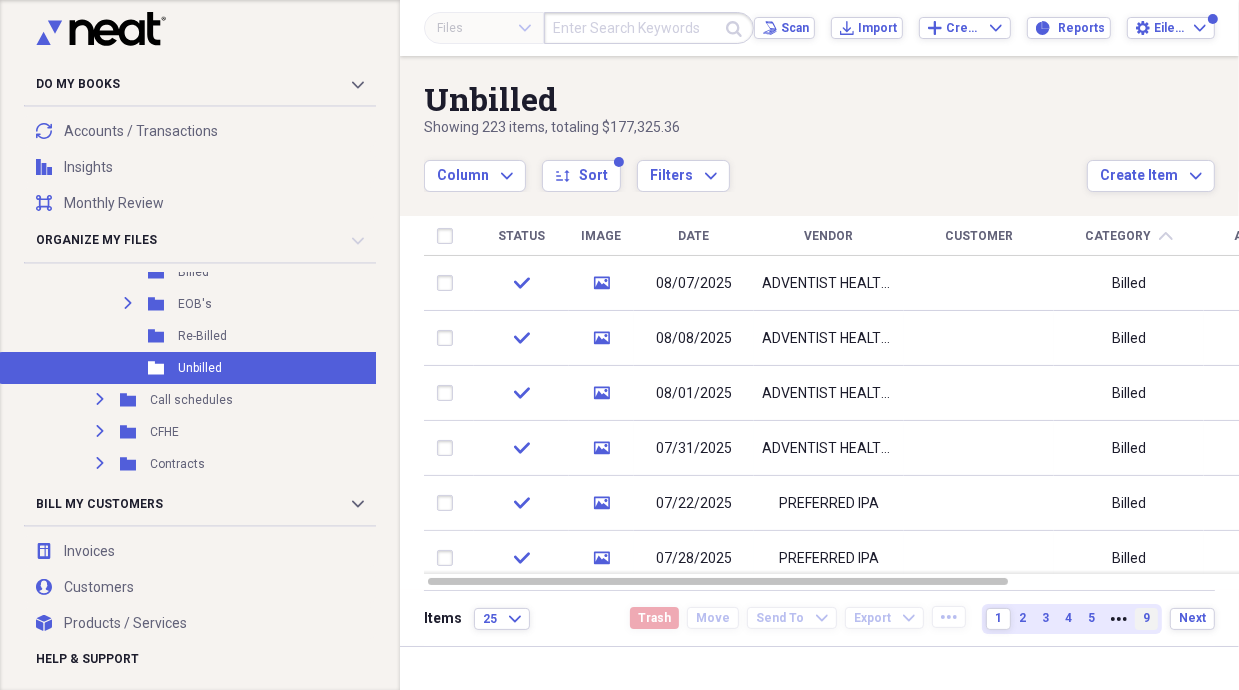 click on "9" at bounding box center [1146, 619] 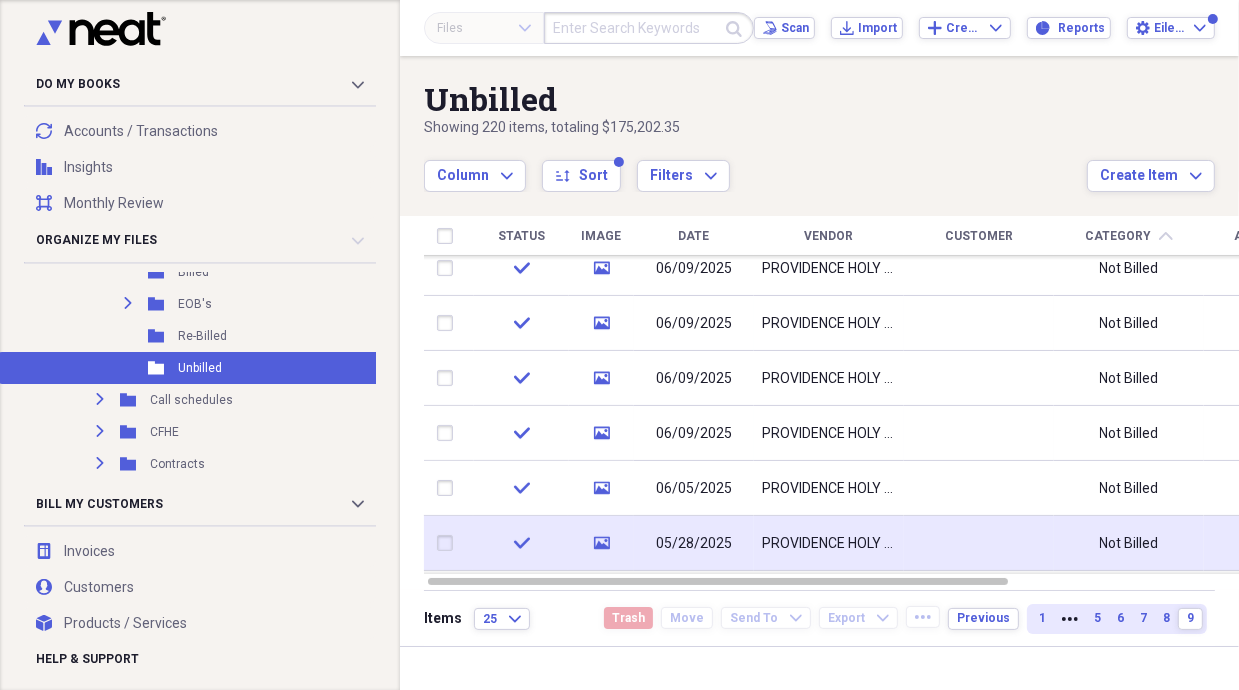 click on "media" 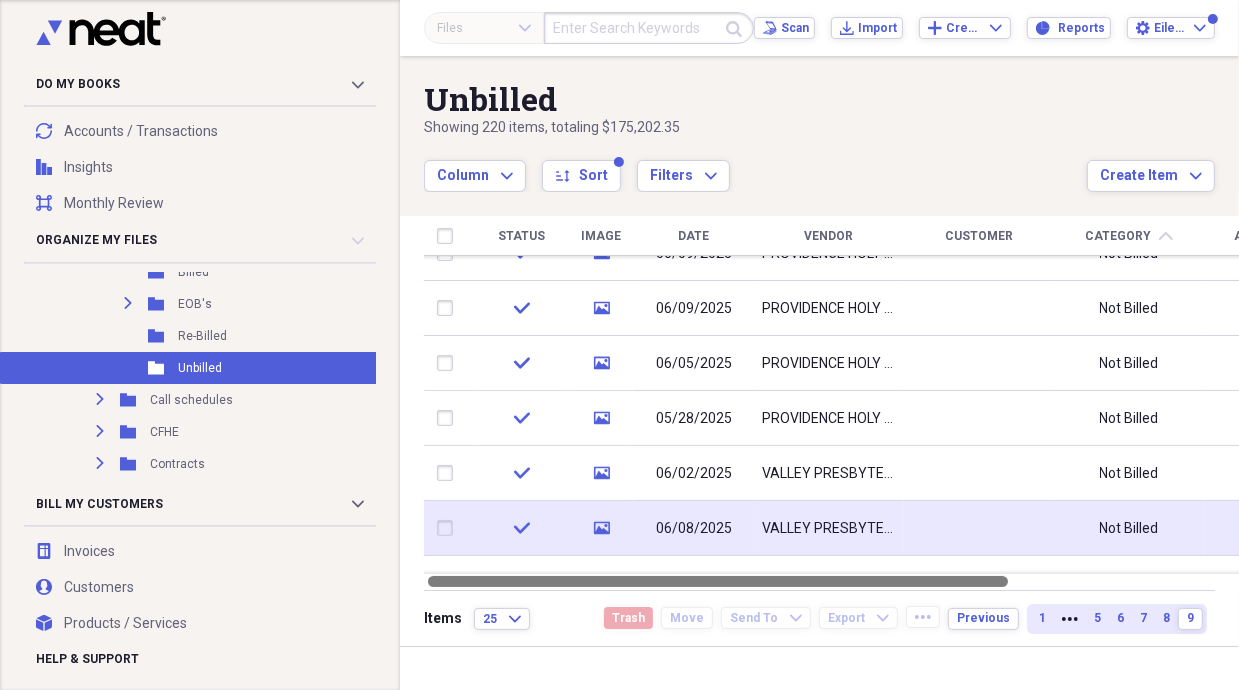 drag, startPoint x: 722, startPoint y: 584, endPoint x: 661, endPoint y: 544, distance: 72.94518 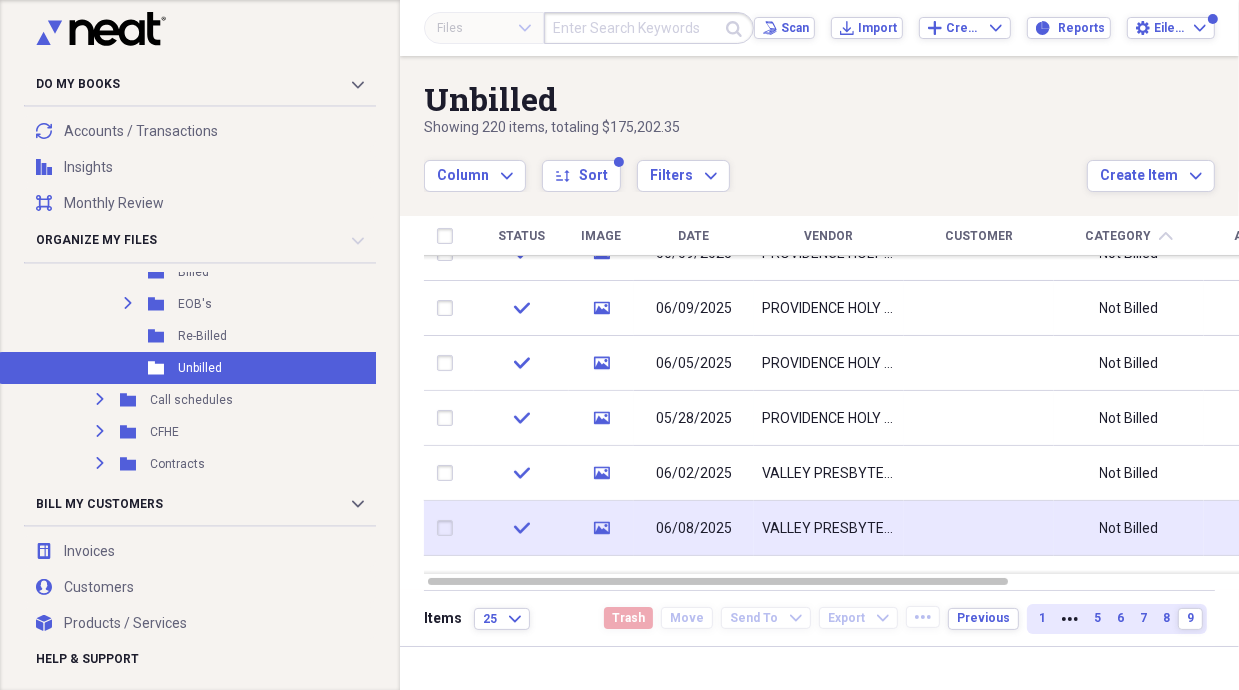 click 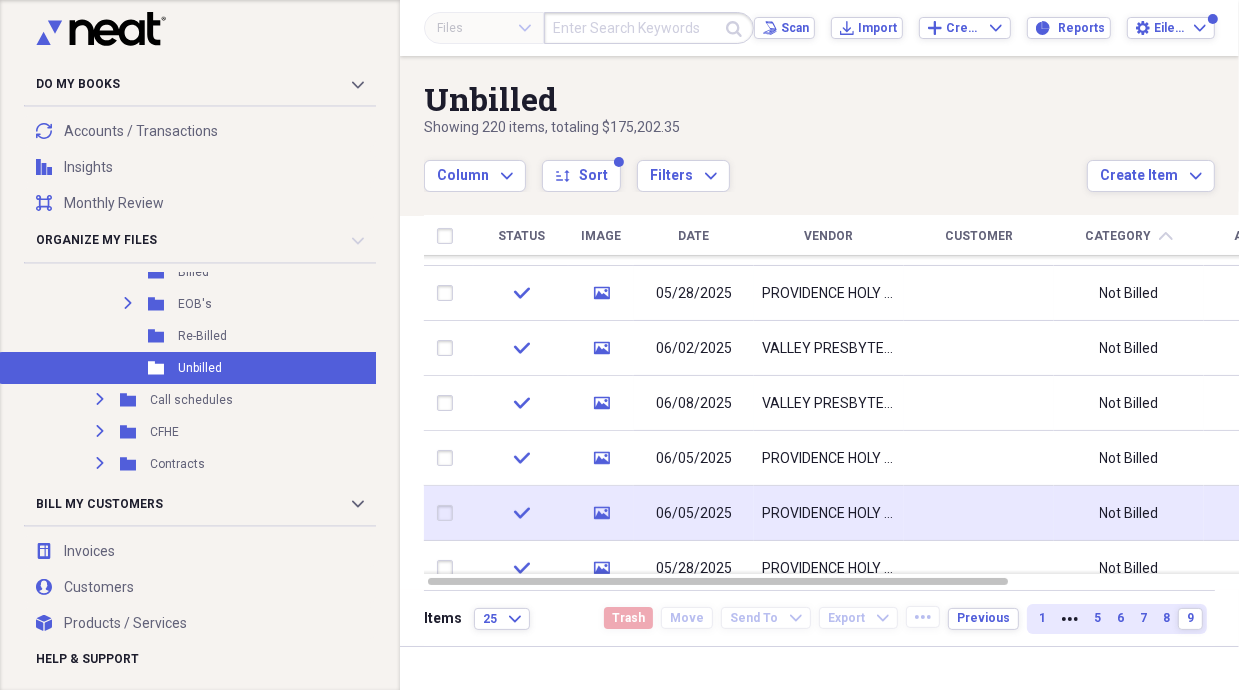 click 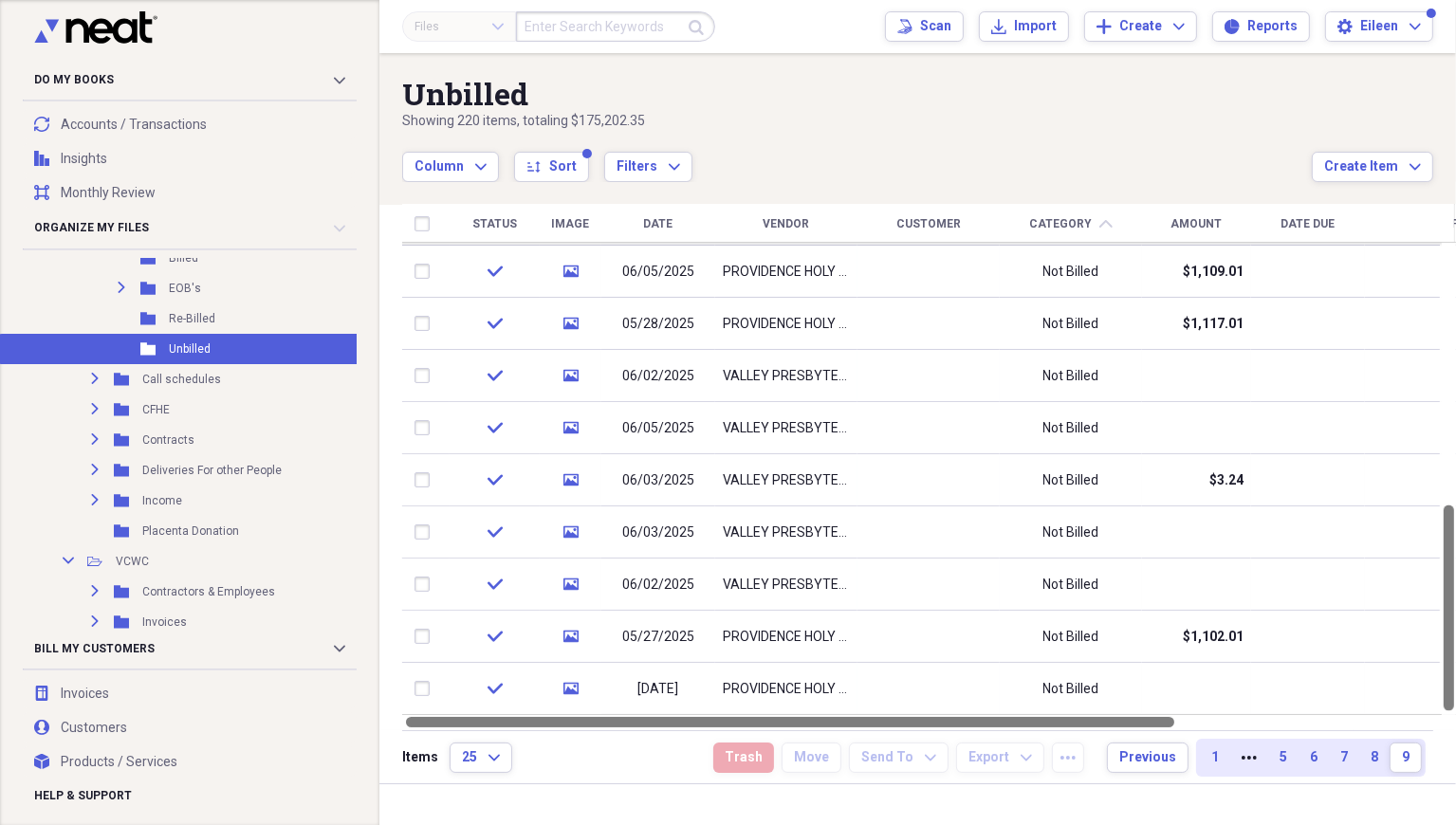 drag, startPoint x: 1450, startPoint y: 652, endPoint x: 1438, endPoint y: 687, distance: 37 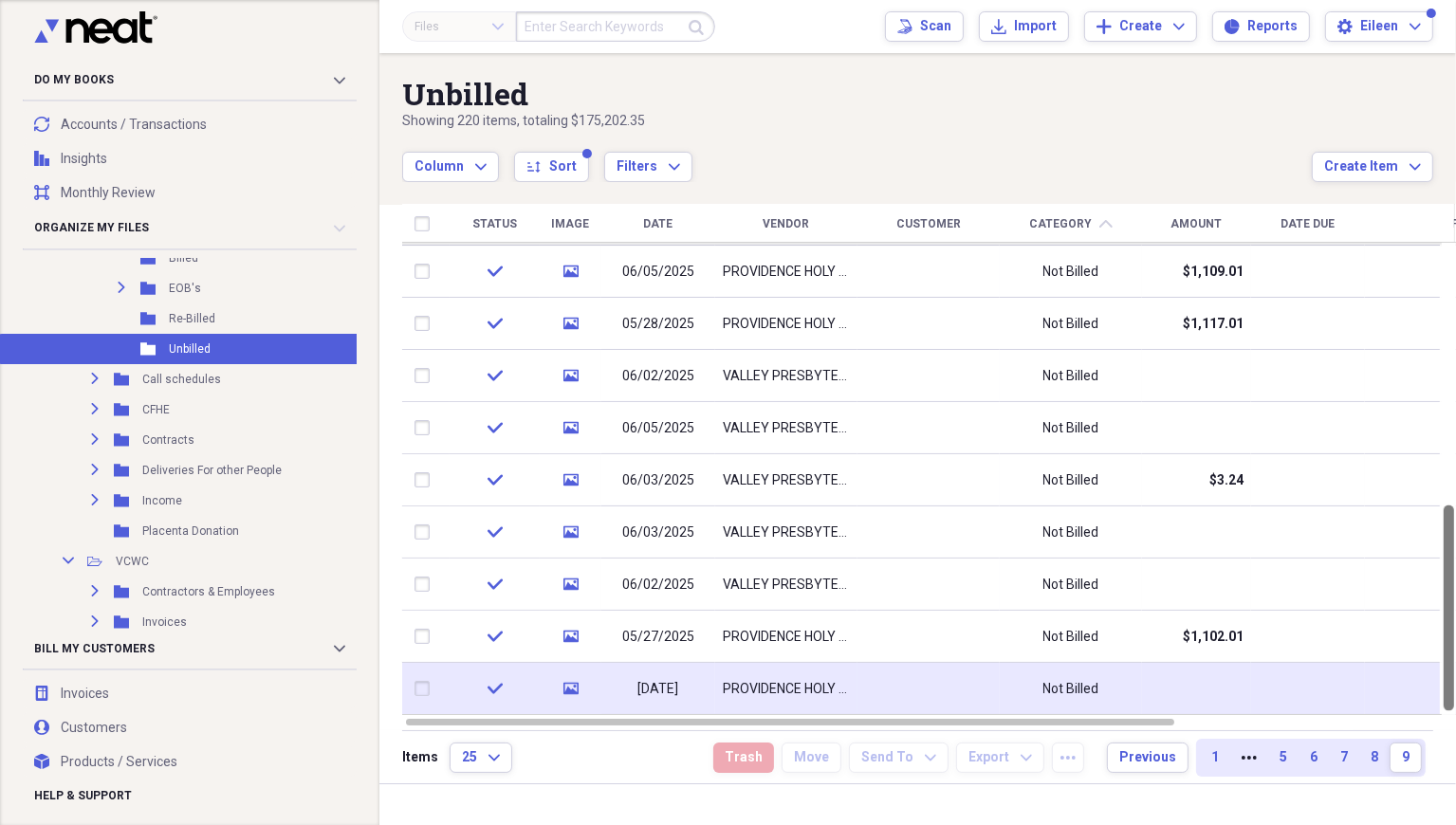 click on "Status Image Date Vendor Customer Category chevron-up Amount Date Due Product Source Class check media [DATE] PROVIDENCE HOLY CROSS MEDICAL CENTER Not Billed $1,105.01 Scan check media [DATE] PROVIDENCE HOLY CROSS MEDICAL CENTER Not Billed $1,109.01 Scan check media [DATE] PROVIDENCE HOLY CROSS MEDICAL CENTER Not Billed $1,117.01 Scan check media [DATE] VALLEY PRESBYTERIAN Not Billed Scan check media [DATE] VALLEY PRESBYTERIAN Not Billed Scan check media [DATE] VALLEY PRESBYTERIAN Not Billed Scan check media [DATE] VALLEY PRESBYTERIAN Not Billed $3.24 Scan check media [DATE] VALLEY PRESBYTERIAN Not Billed $3.24 Scan check media [DATE] VALLEY PRESBYTERIAN Not Billed Scan check media [DATE] VALLEY PRESBYTERIAN Not Billed Scan check media [DATE] VALLEY PRESBYTERIAN Not Billed Scan check media [DATE] VALLEY PRESBYTERIAN Not Billed Scan check media [DATE] PROVIDENCE HOLY CROSS MEDICAL CENTER Not Billed $1,102.01 Import check media [DATE] PROVIDENCE HOLY CROSS MEDICAL CENTER Not Billed $1,102.01" at bounding box center [929, 468] 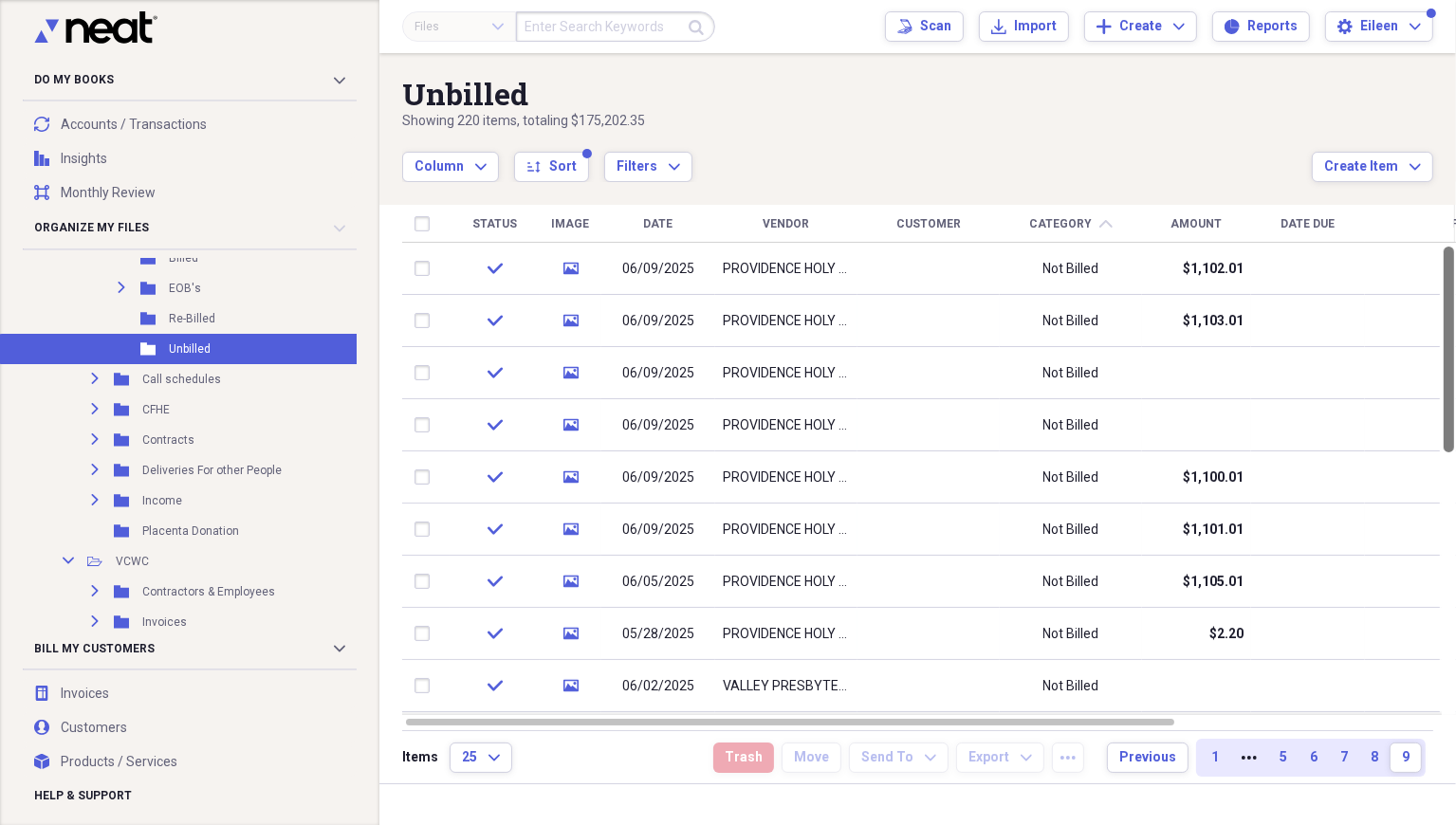 drag, startPoint x: 1447, startPoint y: 311, endPoint x: 1442, endPoint y: 78, distance: 233.05364 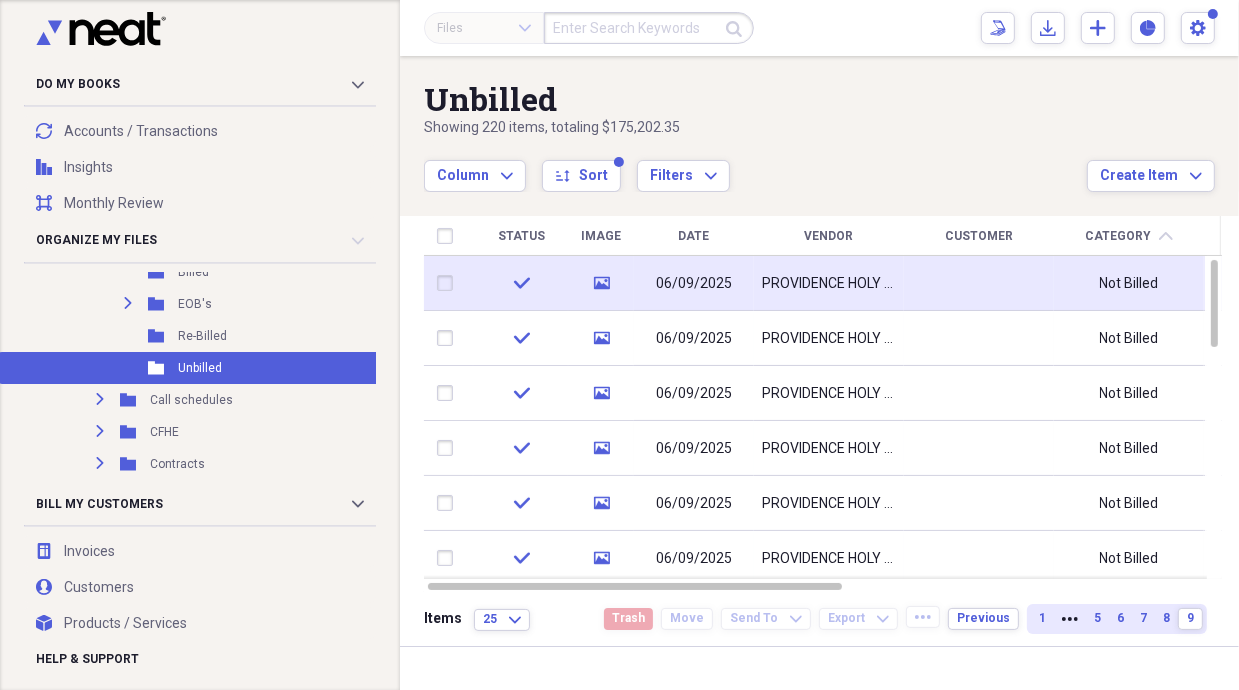 click on "media" 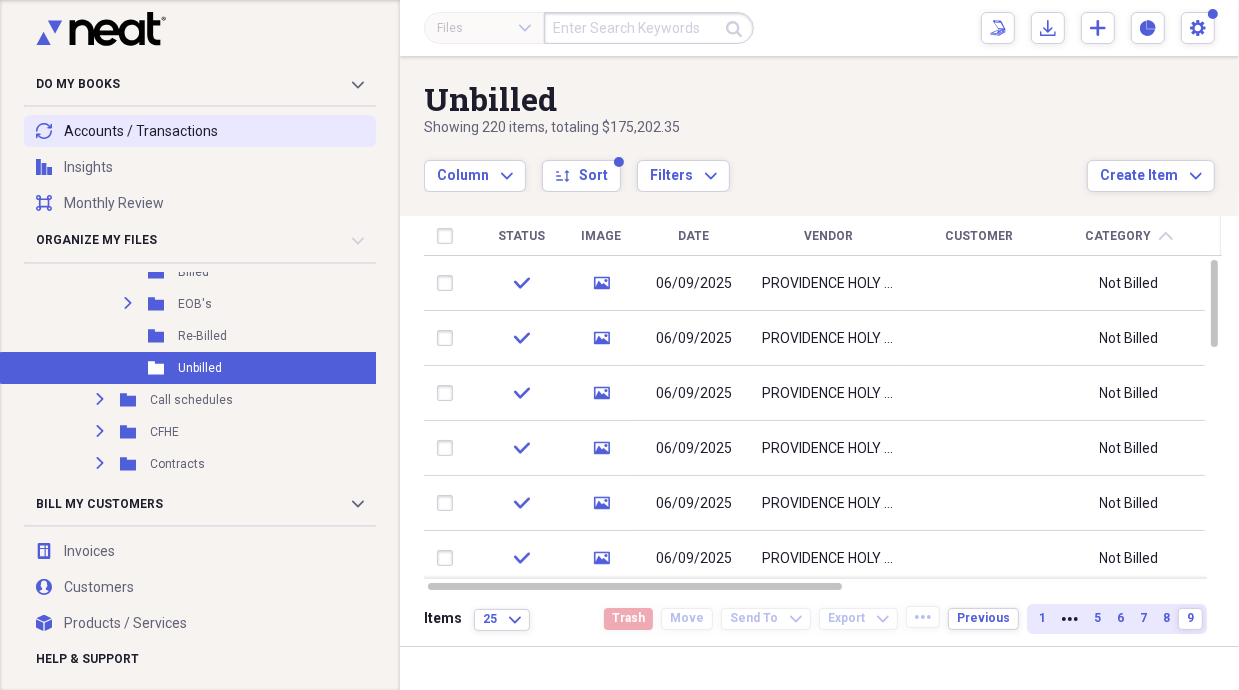 click on "transactions Accounts / Transactions" at bounding box center [200, 131] 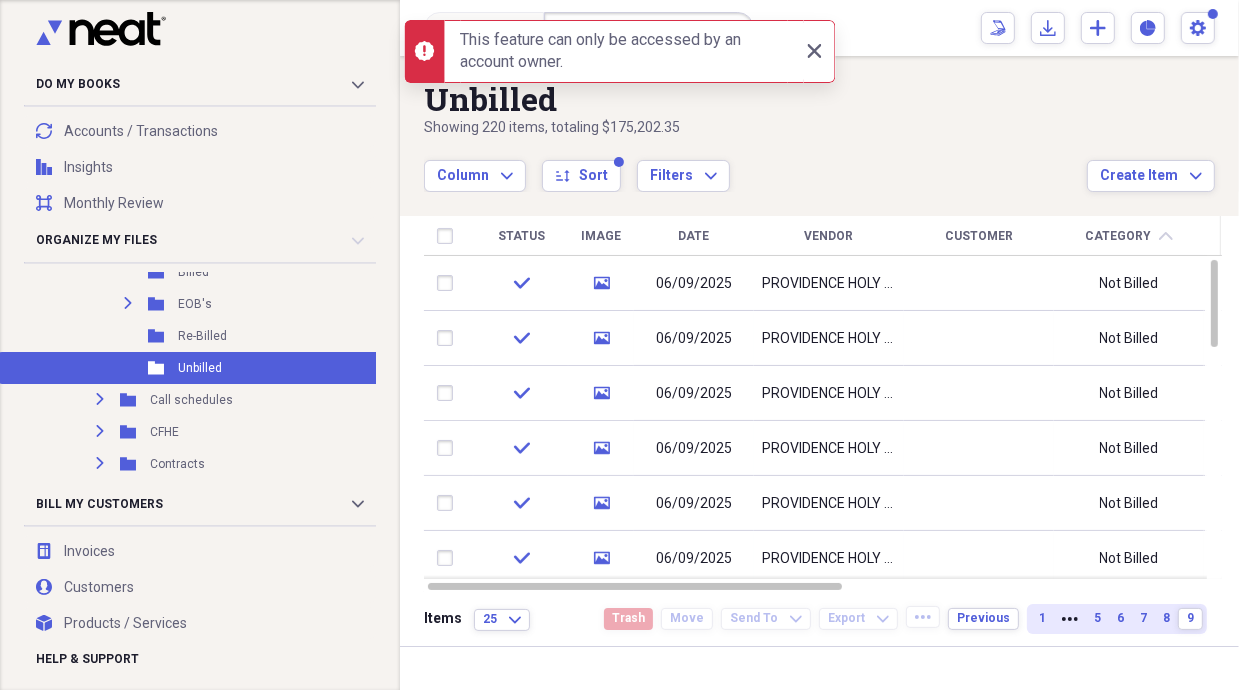 click at bounding box center [795, 51] 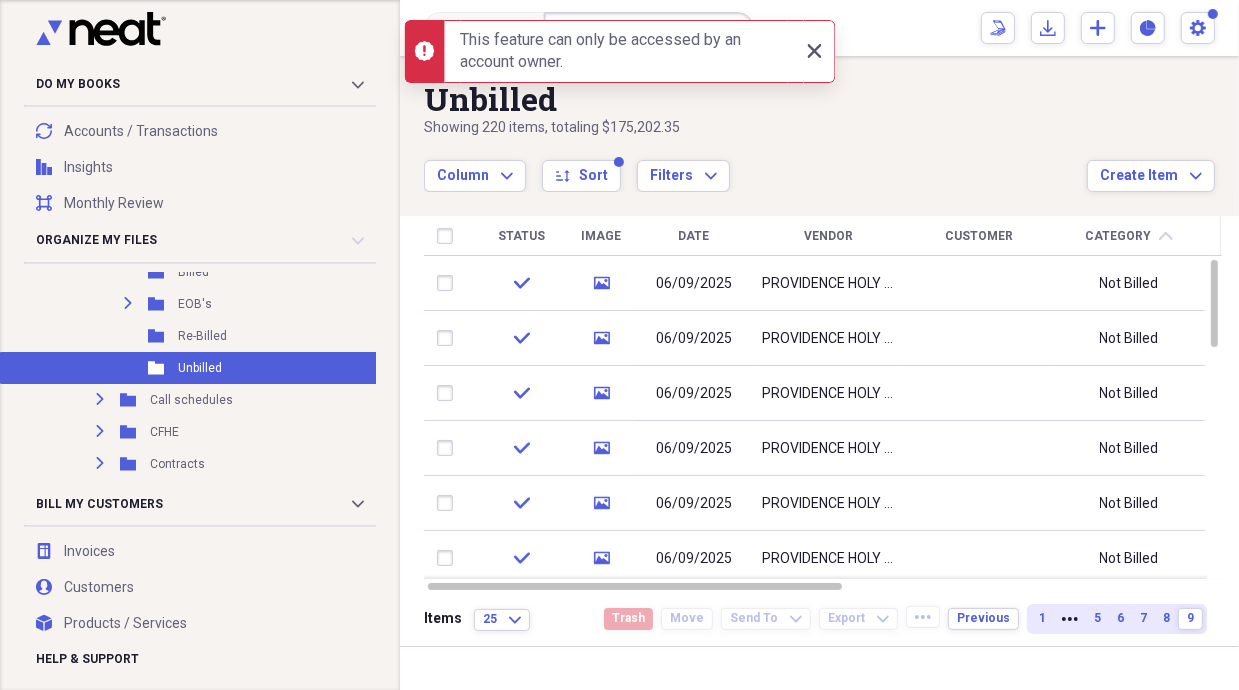 click on "Close" 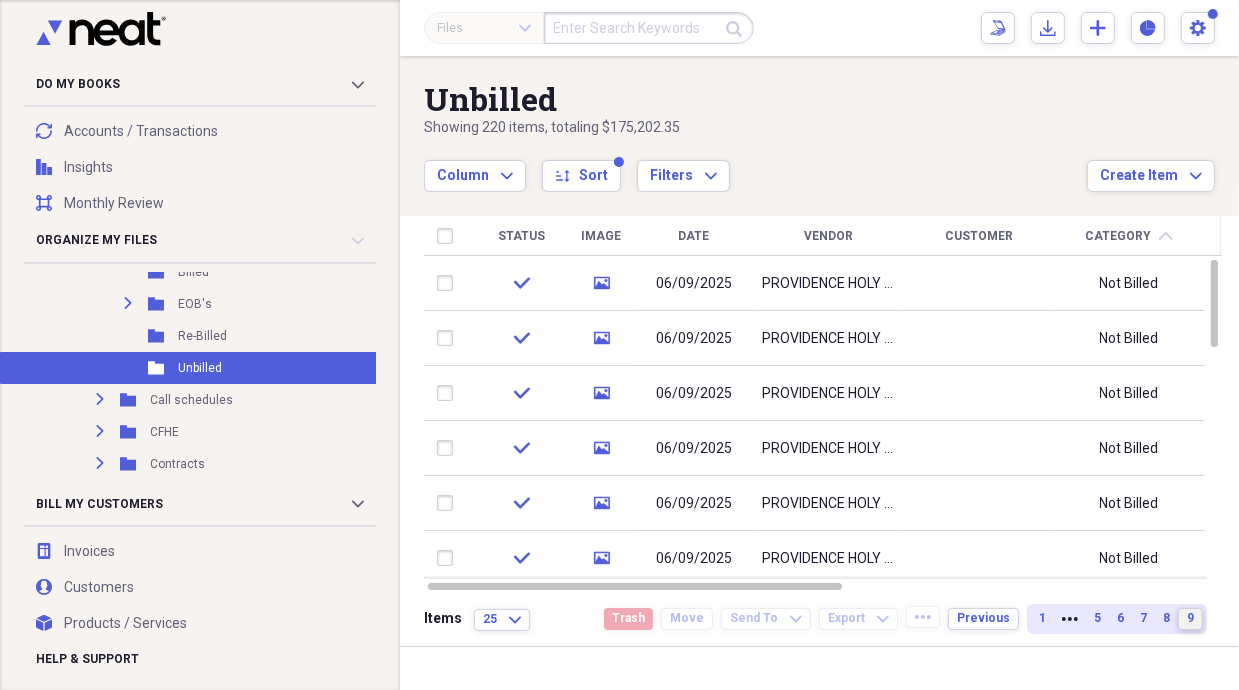 click on "9" at bounding box center [1190, 618] 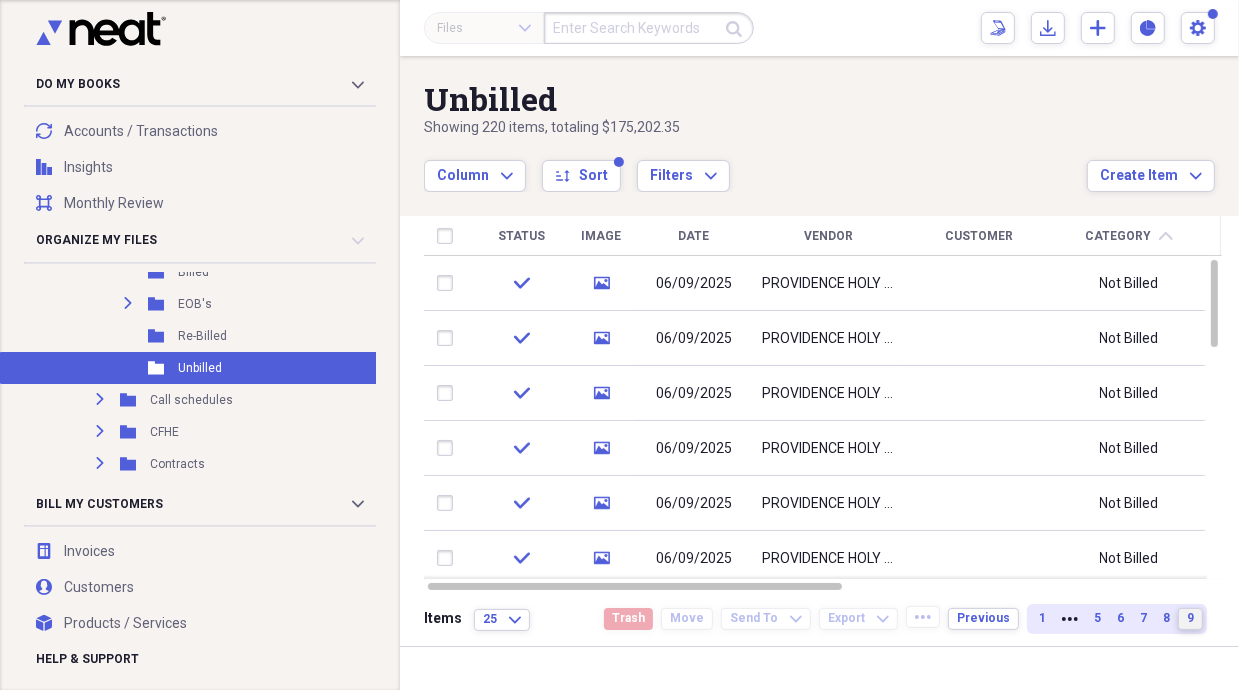 click on "9" at bounding box center [1190, 618] 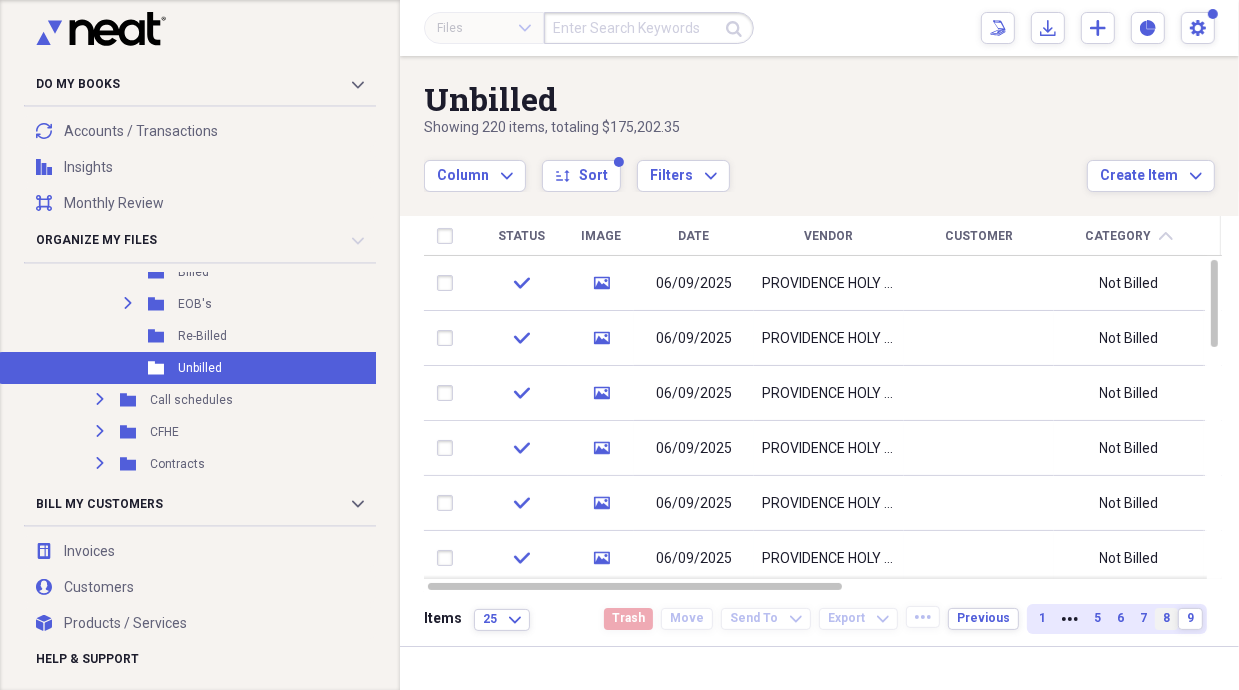 click on "8" at bounding box center (1166, 618) 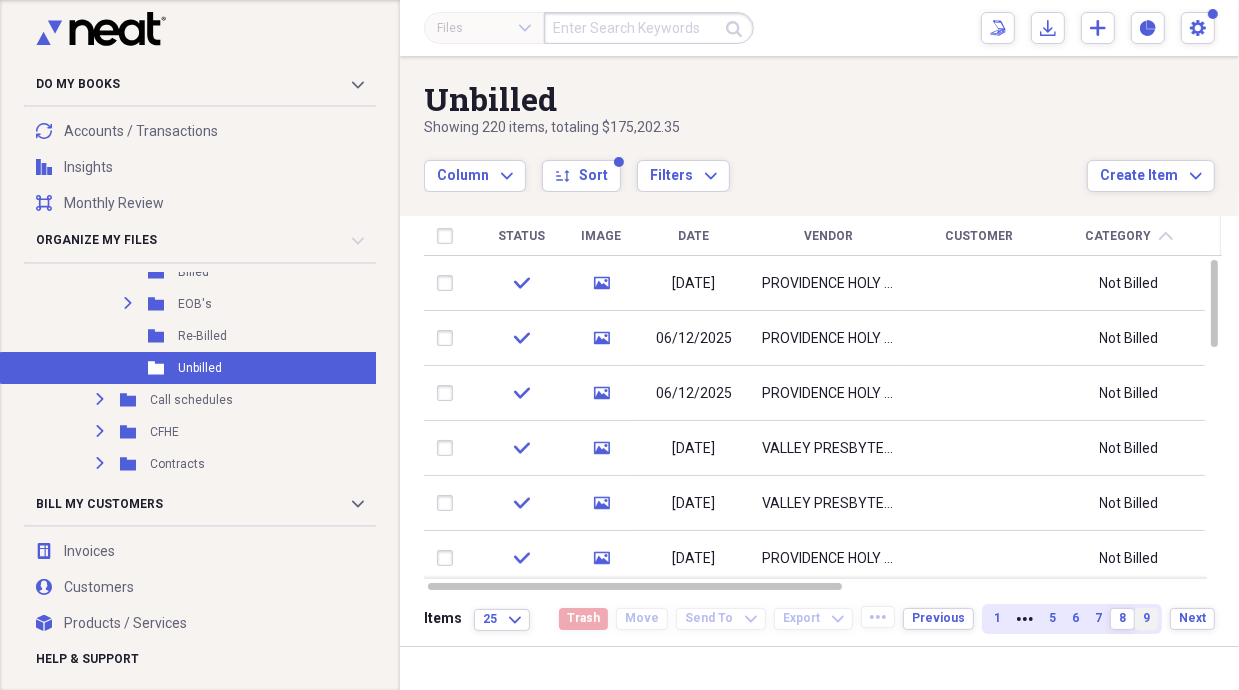 click on "9" at bounding box center [1146, 618] 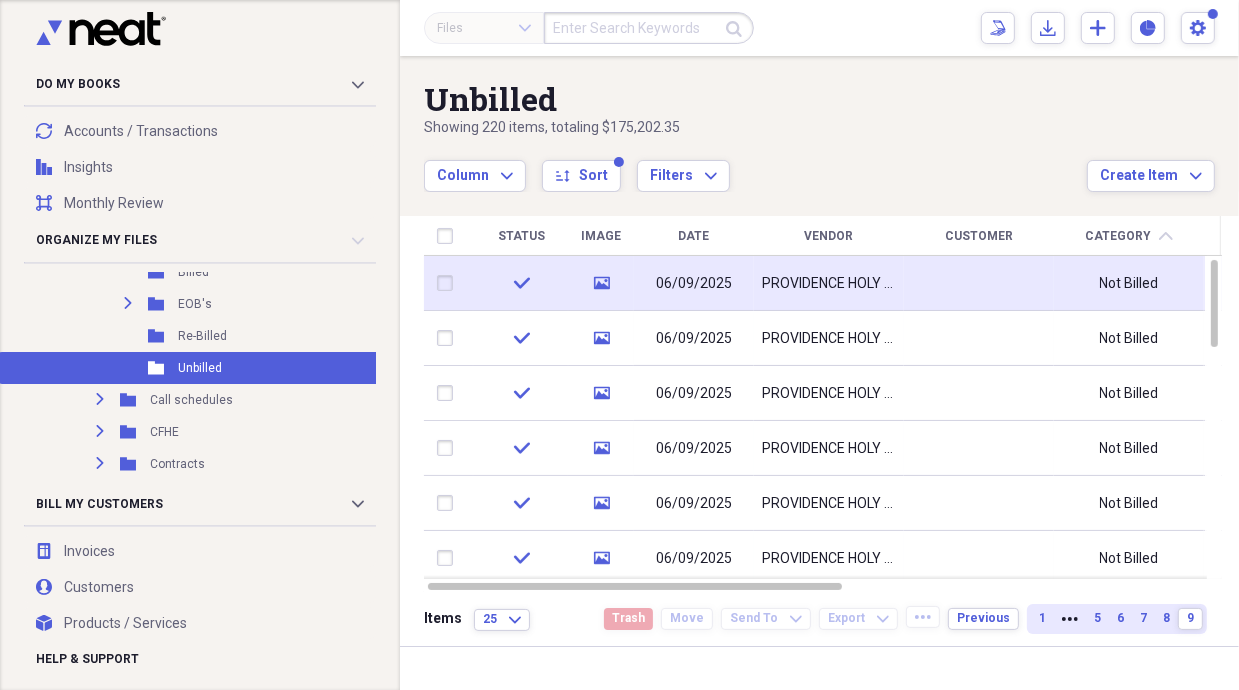 click on "media" 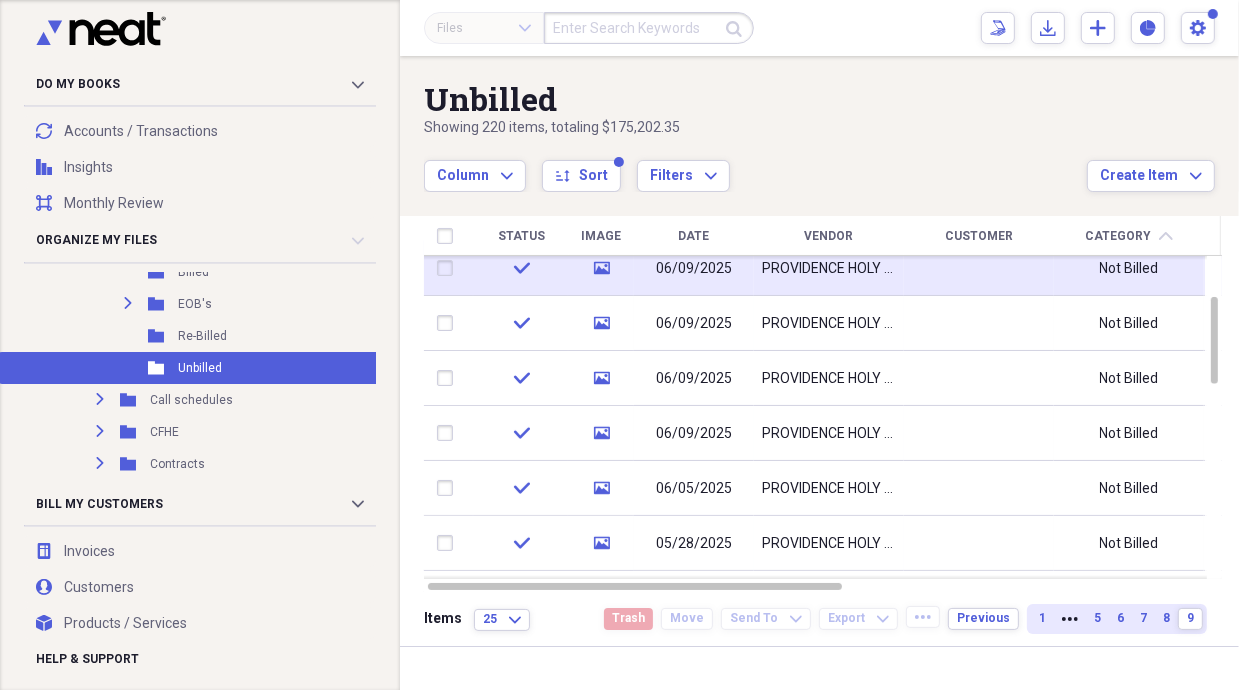 click on "media" 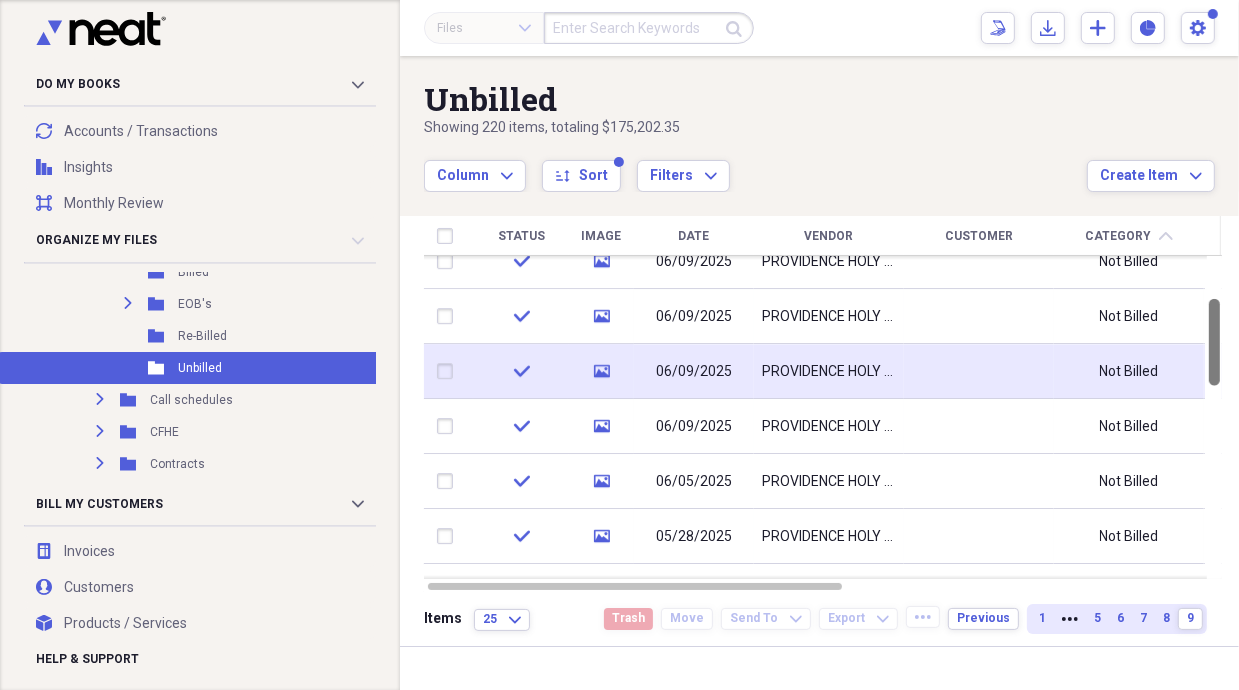 drag, startPoint x: 1214, startPoint y: 361, endPoint x: 1166, endPoint y: 365, distance: 48.166378 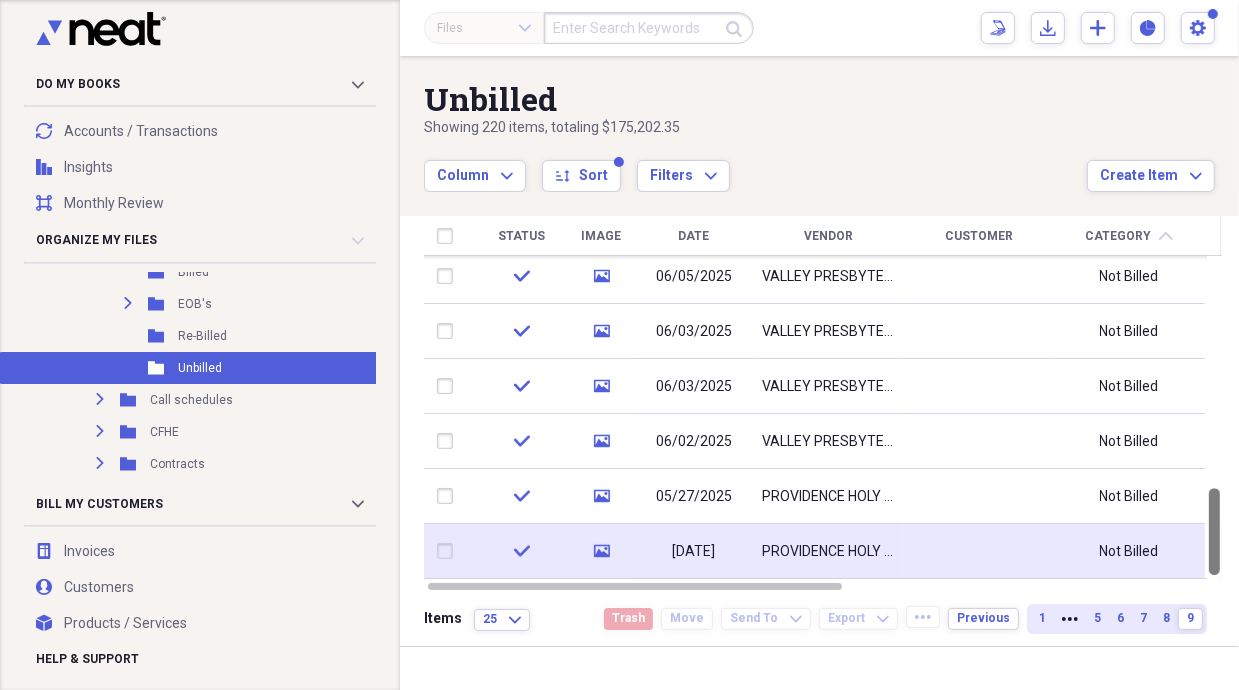 drag, startPoint x: 1212, startPoint y: 534, endPoint x: 765, endPoint y: 571, distance: 448.52872 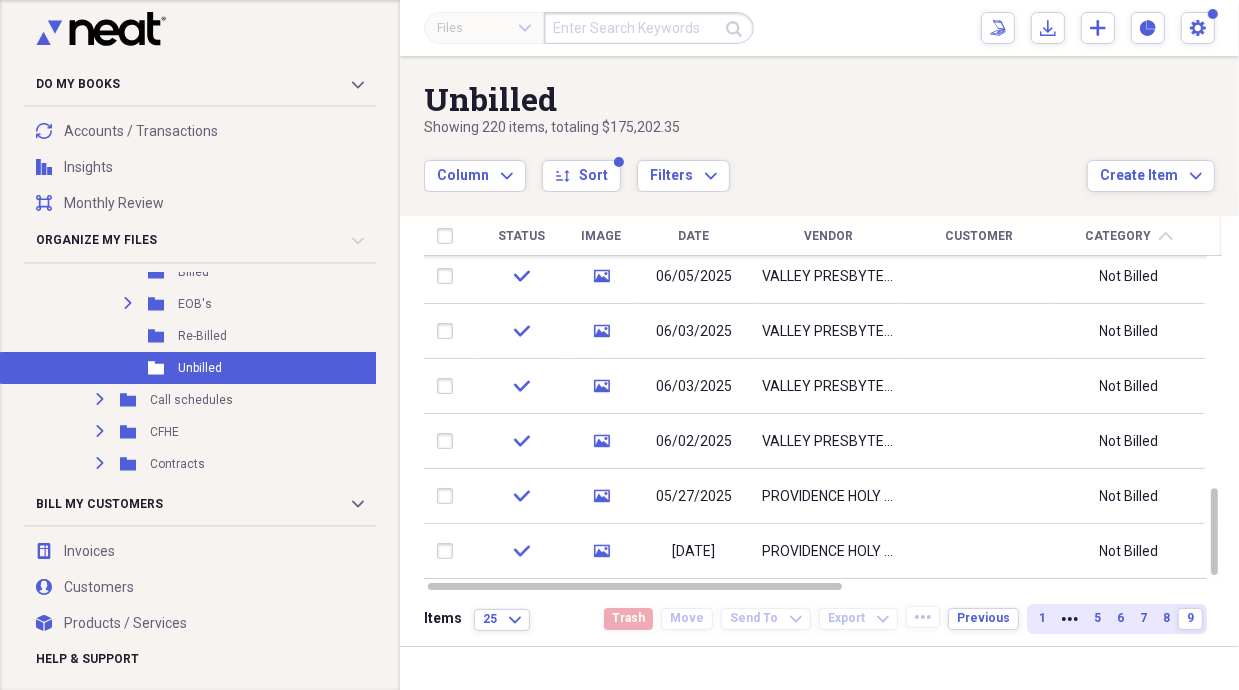 drag, startPoint x: 599, startPoint y: 550, endPoint x: 774, endPoint y: 561, distance: 175.34537 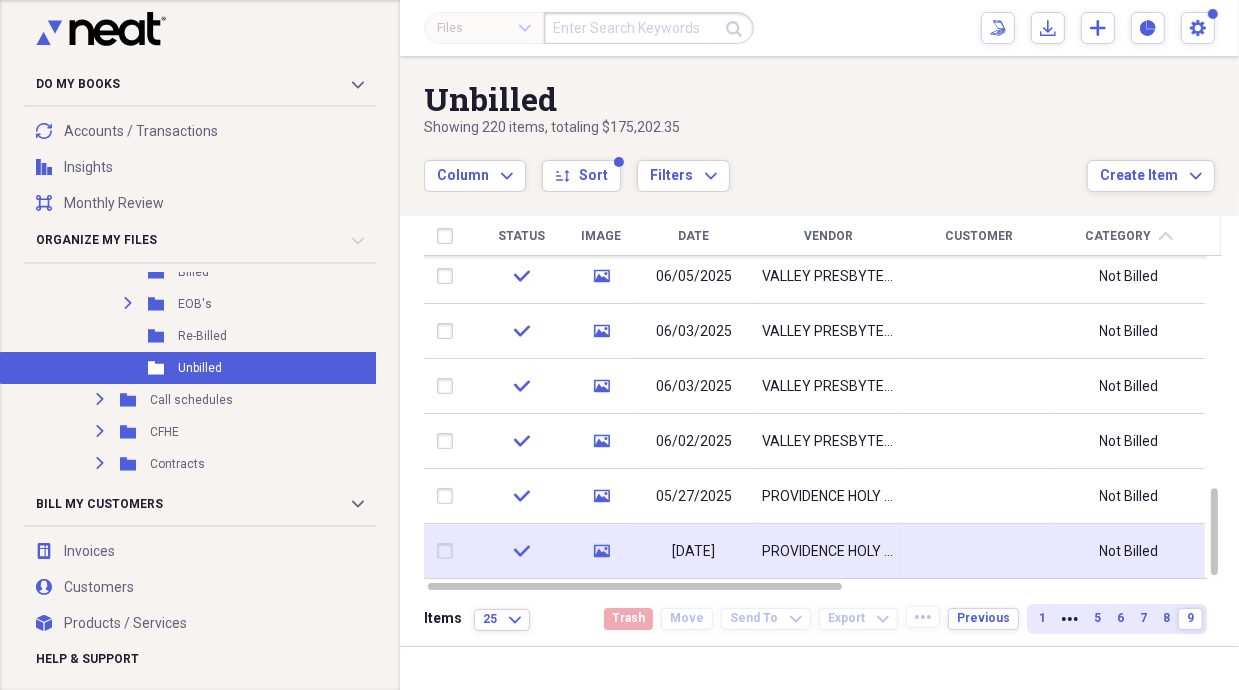 click on "PROVIDENCE HOLY CROSS MEDICAL CENTER" at bounding box center [829, 552] 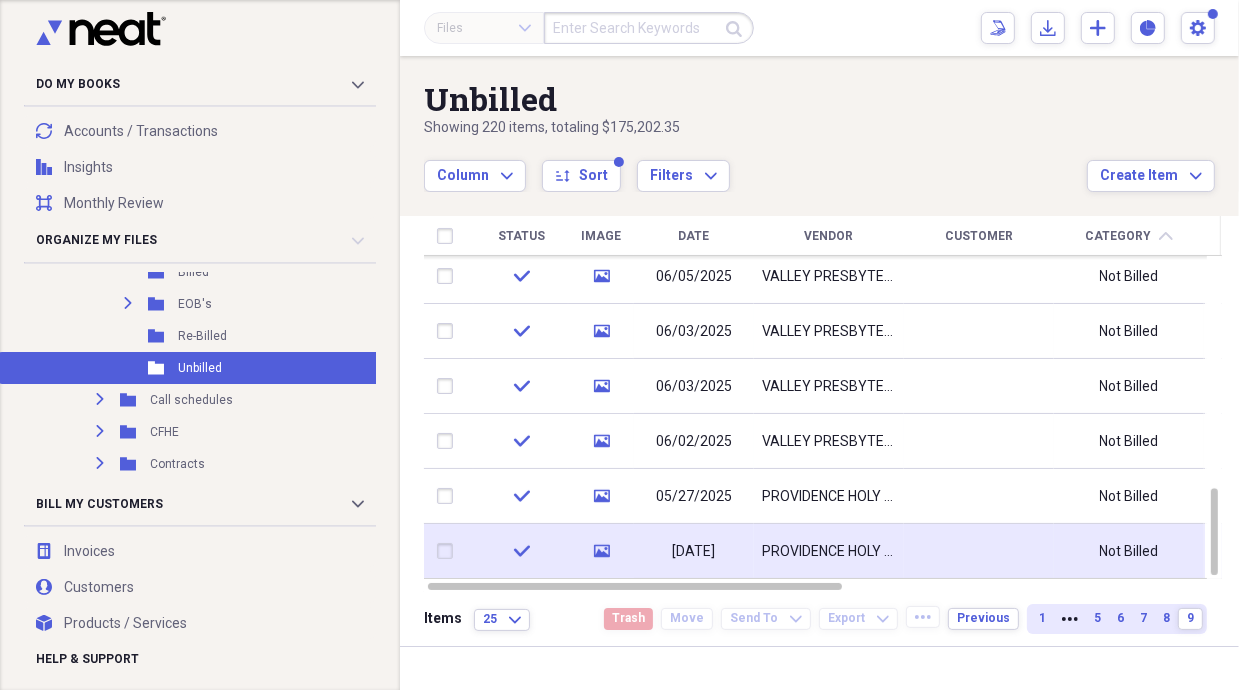 click on "PROVIDENCE HOLY CROSS MEDICAL CENTER" at bounding box center (829, 552) 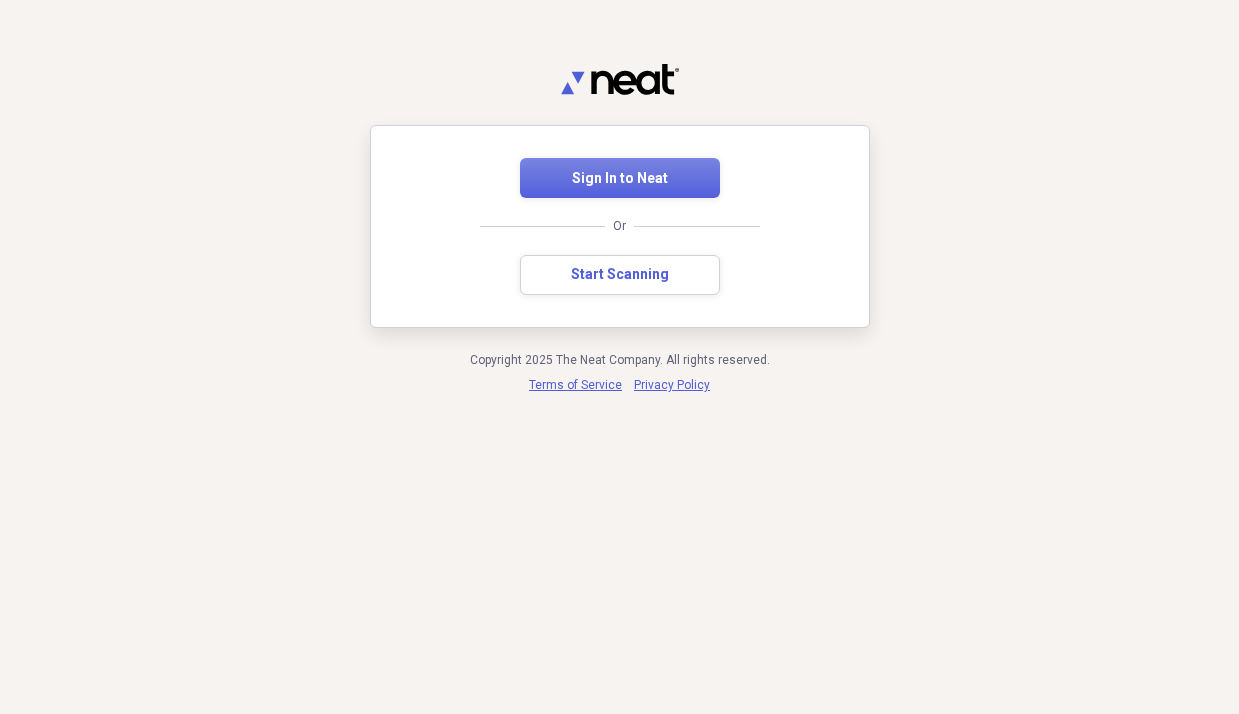 scroll, scrollTop: 0, scrollLeft: 0, axis: both 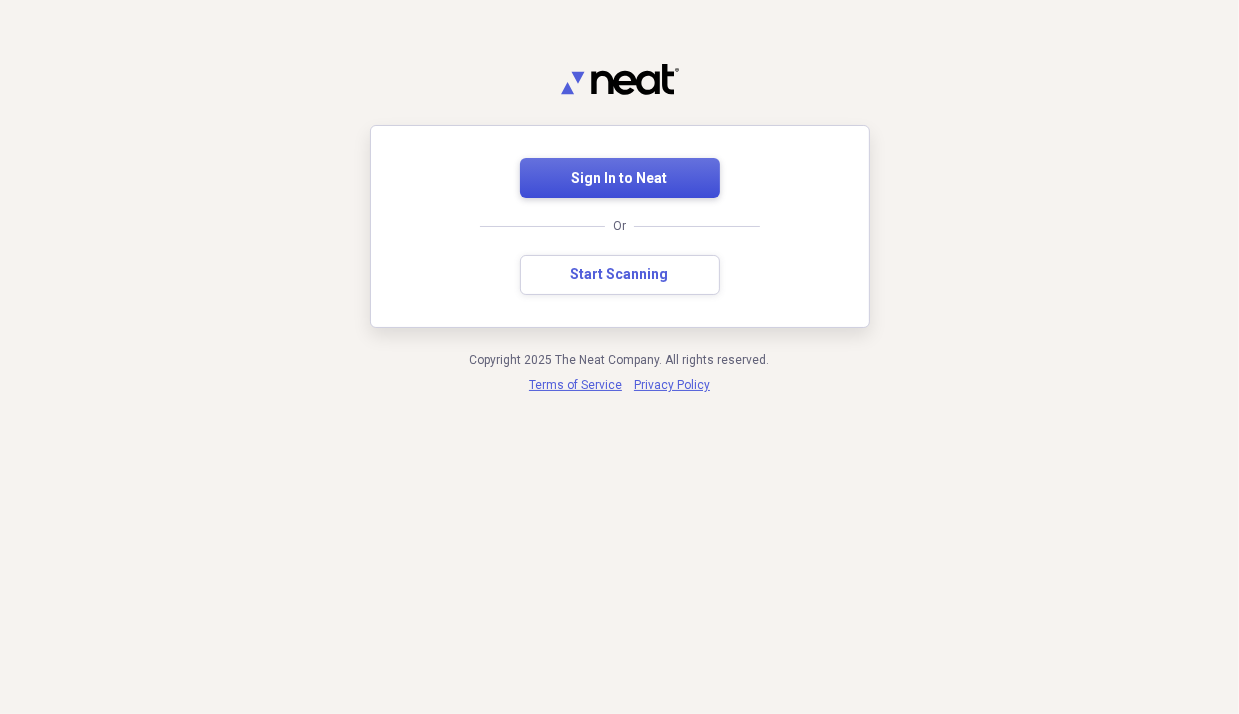 click on "Sign In to Neat" at bounding box center [620, 179] 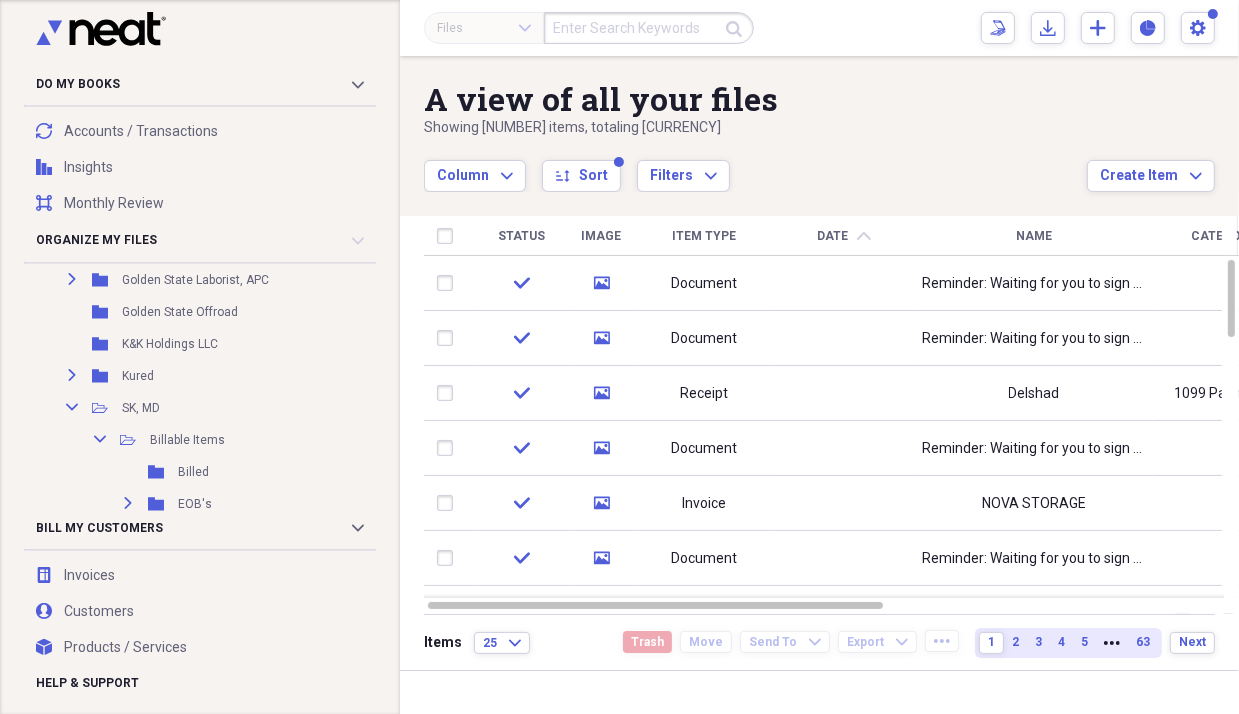 scroll, scrollTop: 300, scrollLeft: 0, axis: vertical 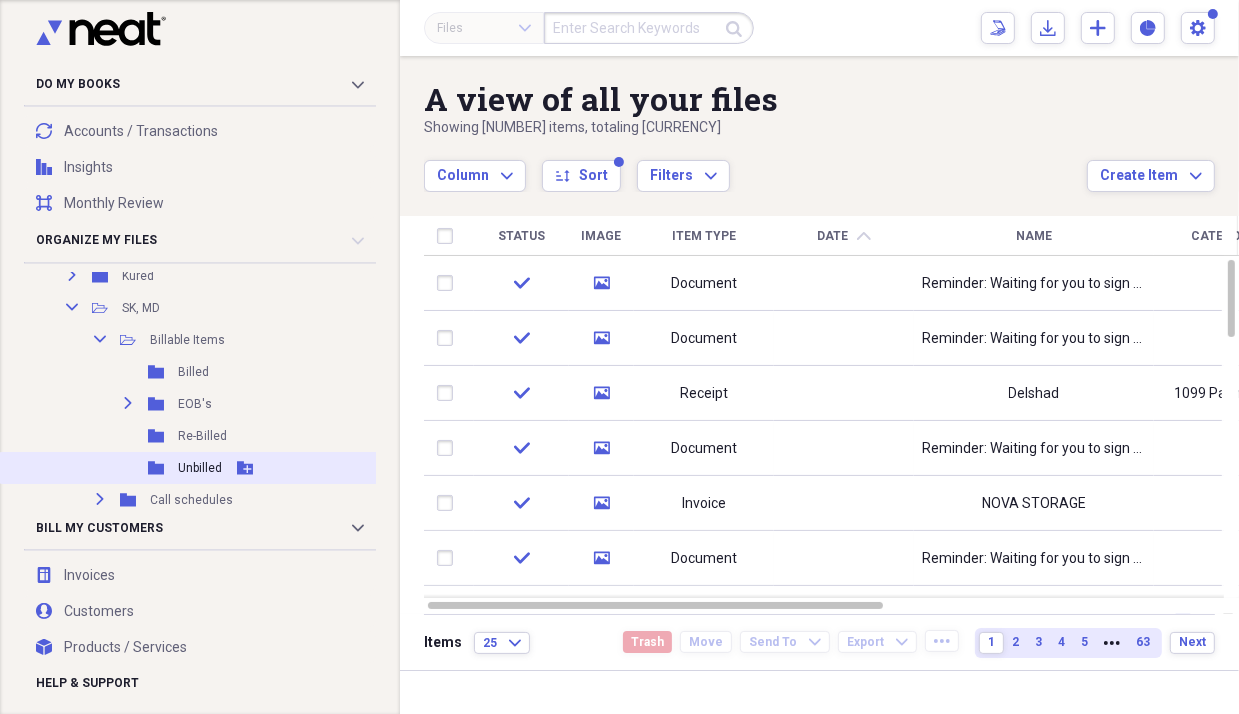 click on "Unbilled" at bounding box center (200, 468) 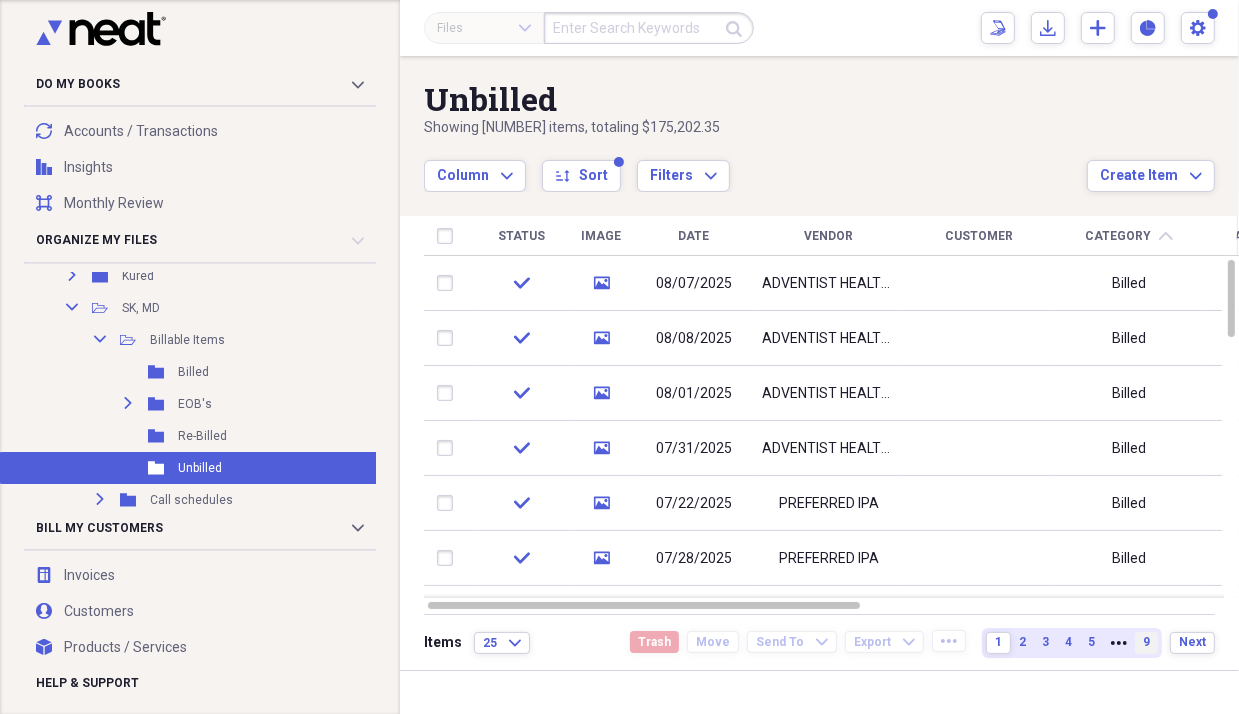click on "9" at bounding box center (1146, 642) 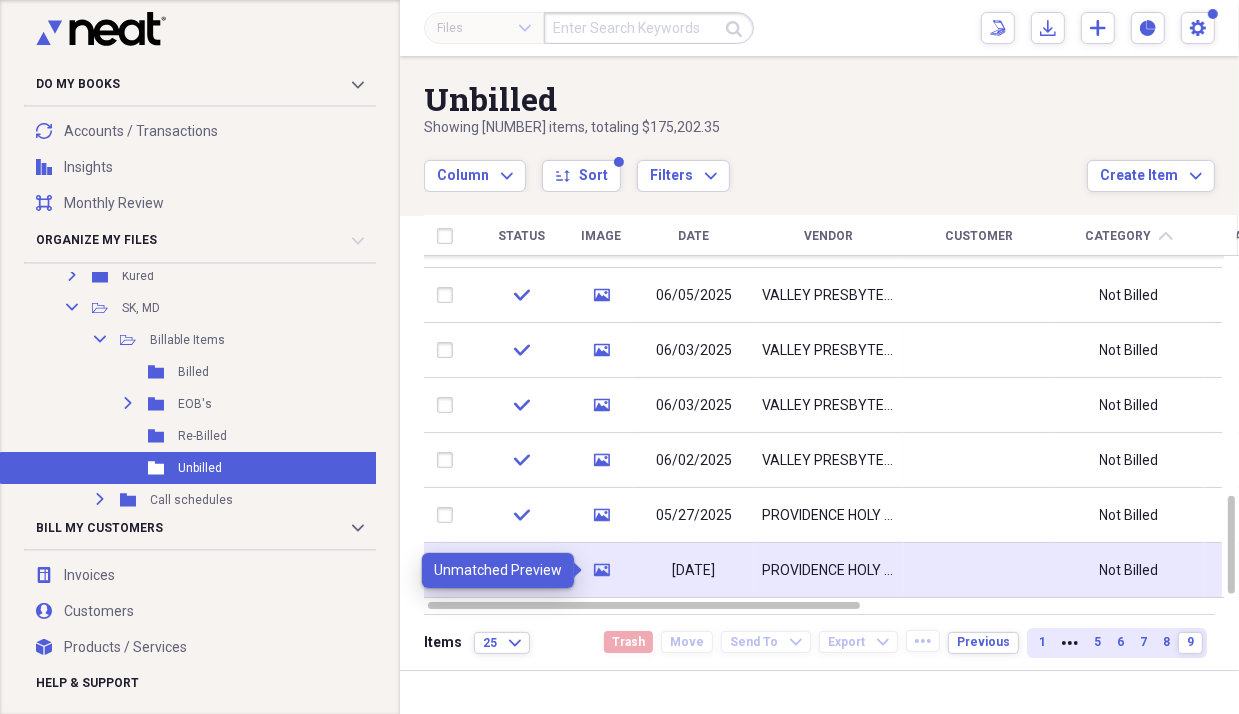 click on "media" 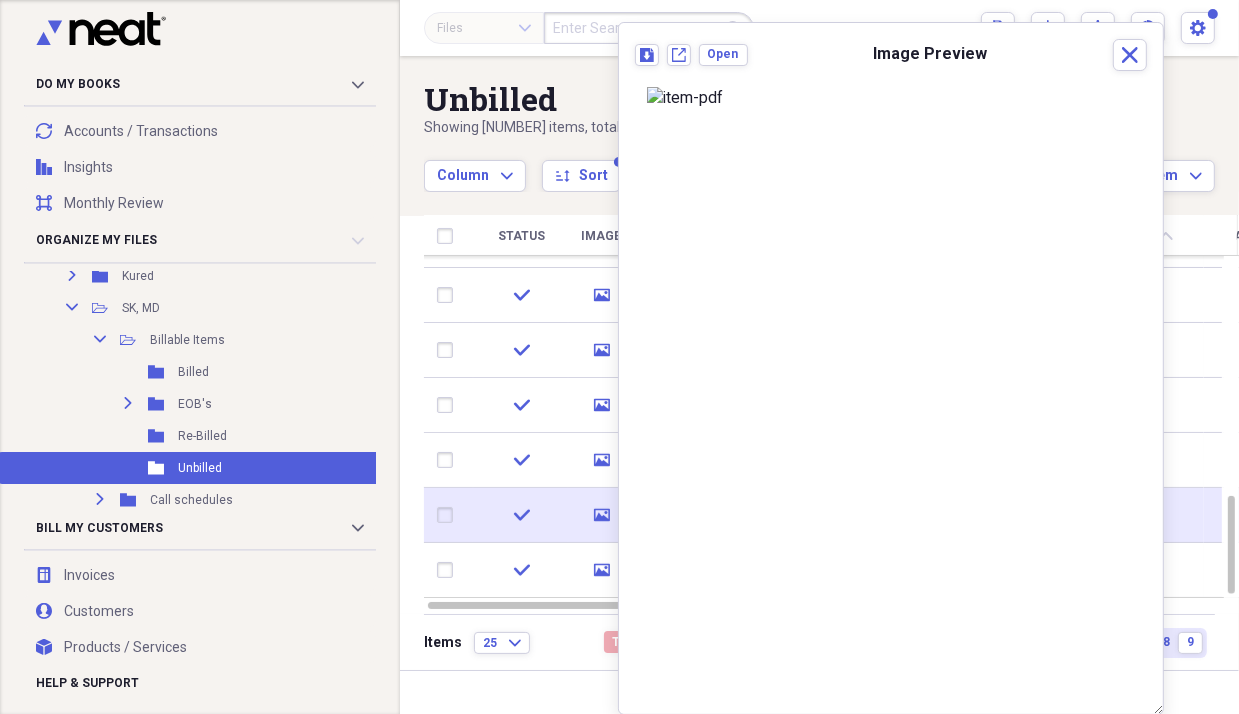 click on "media" 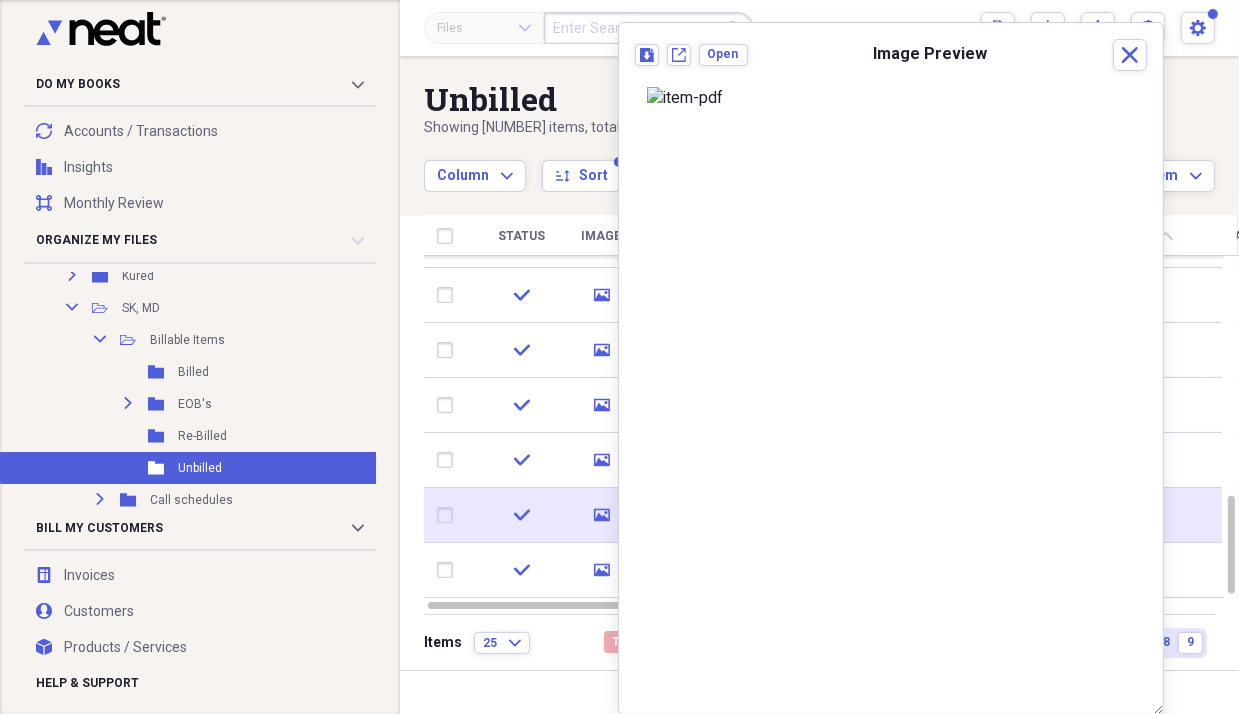 click on "media" 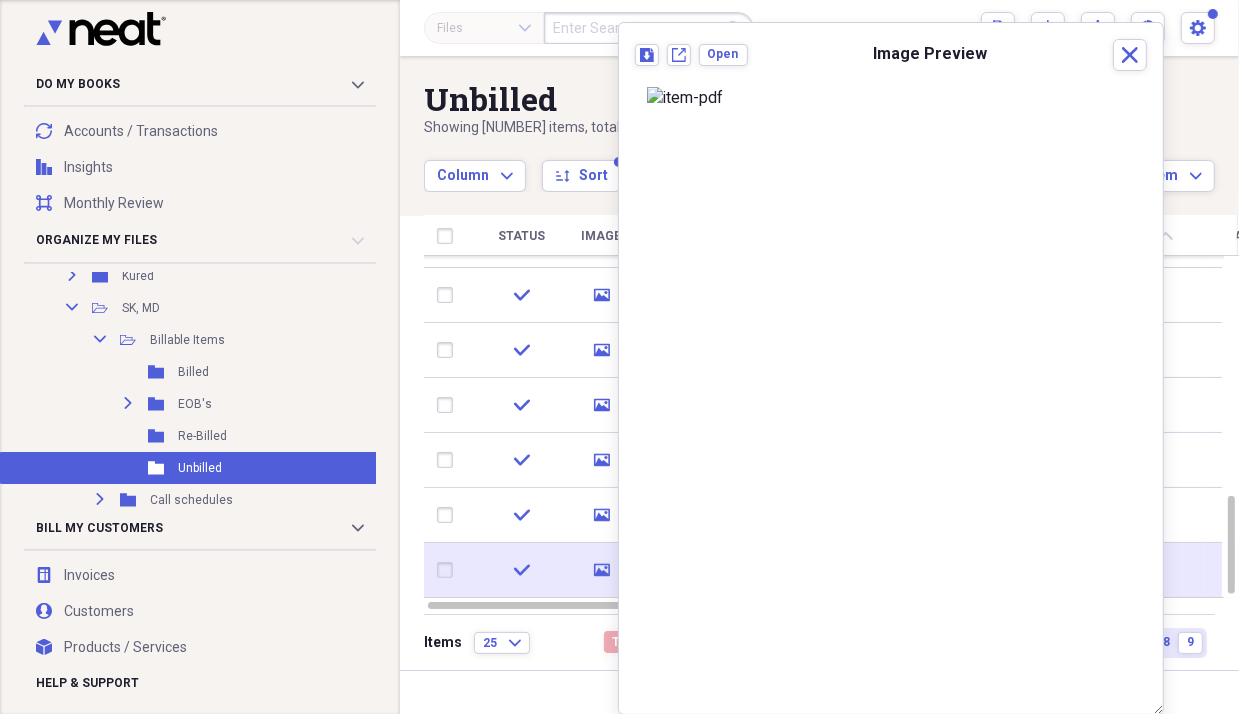 click on "media" 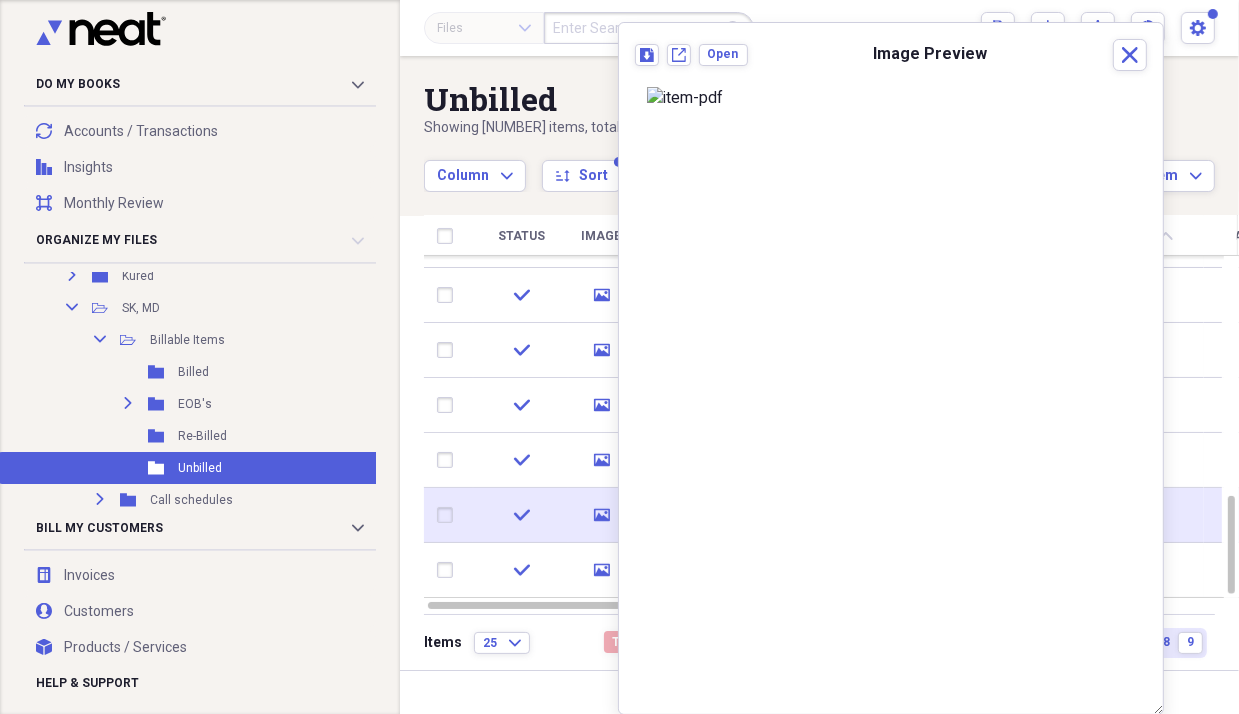 click on "media" 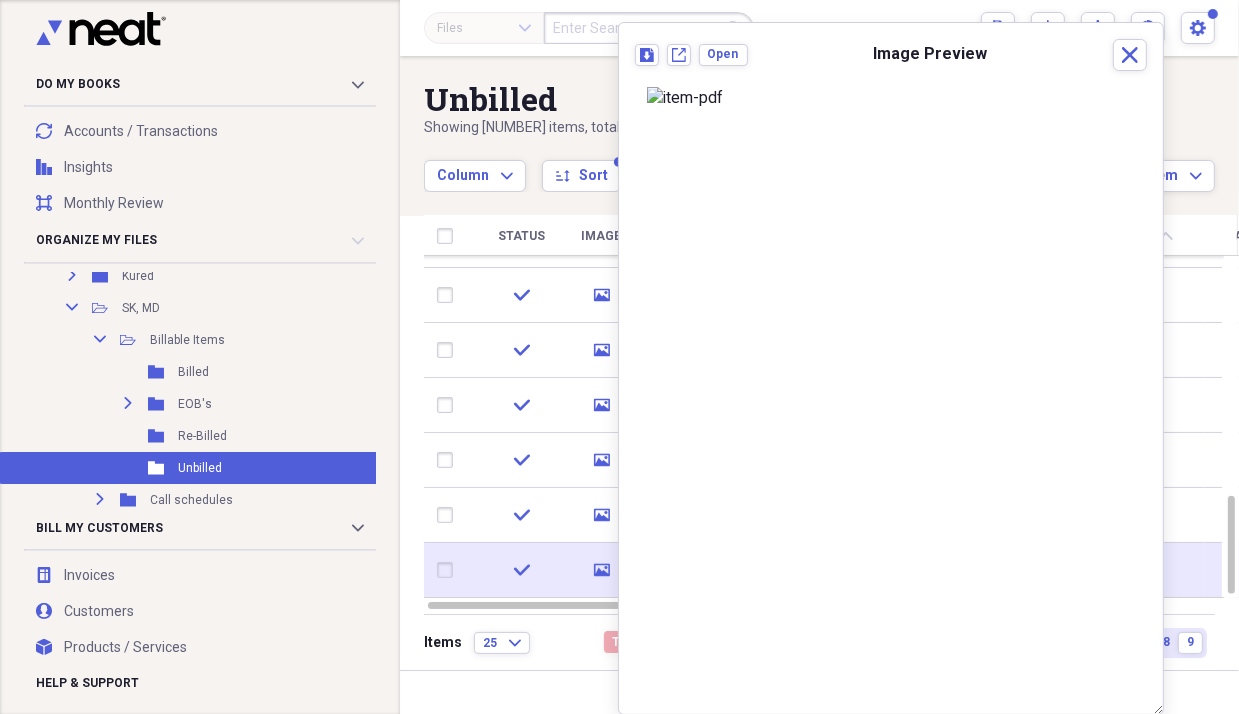 click 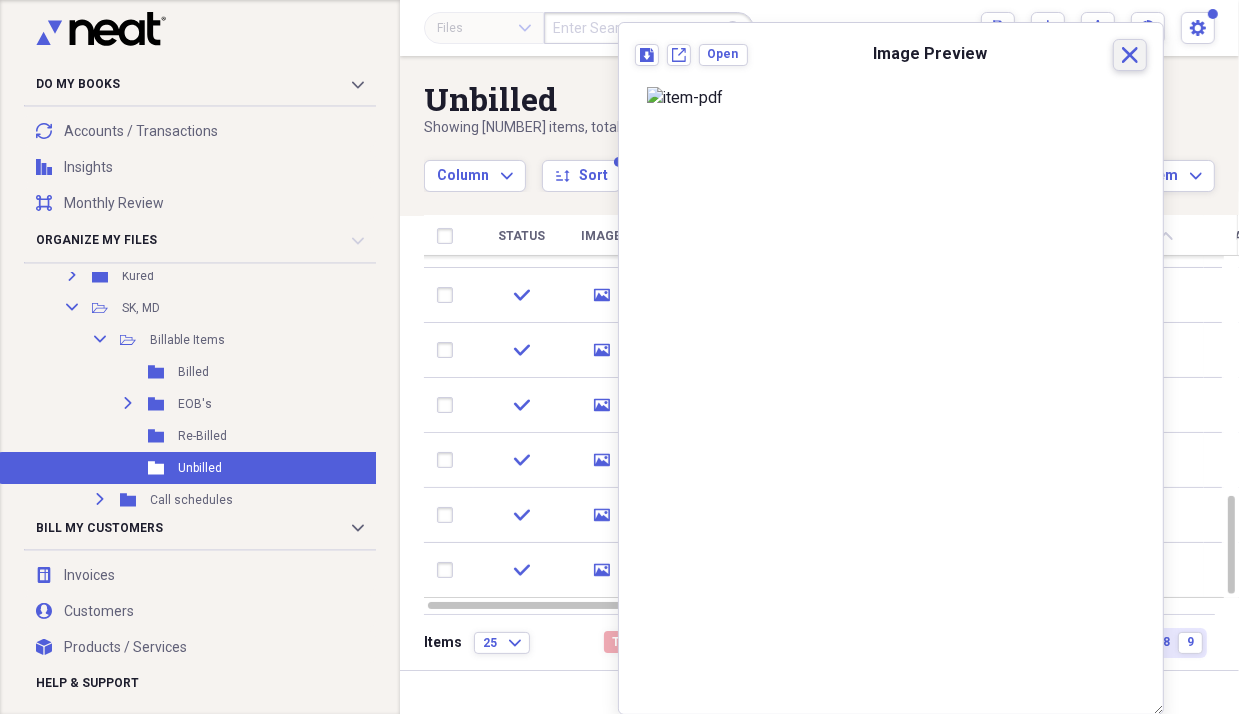 click on "Close" 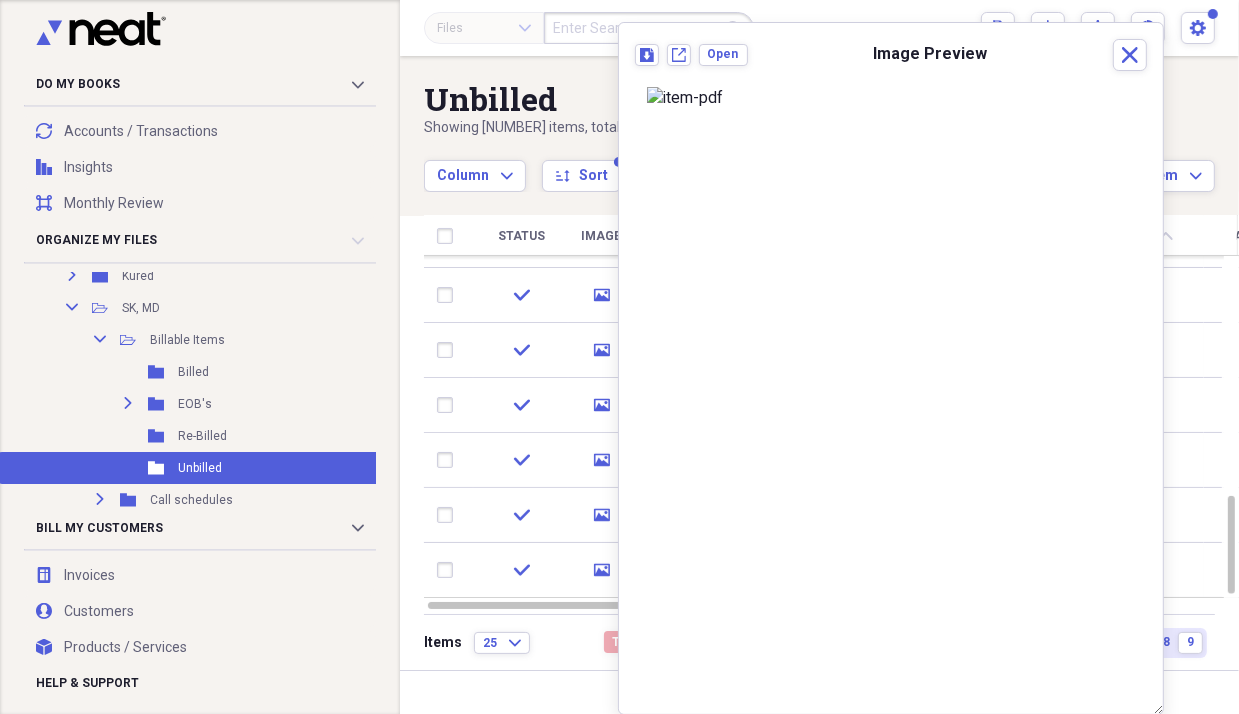 click on "Unbilled Showing 220 items , totaling $175,202.35 Column Expand sort Sort Filters  Expand Create Item Expand" at bounding box center (819, 124) 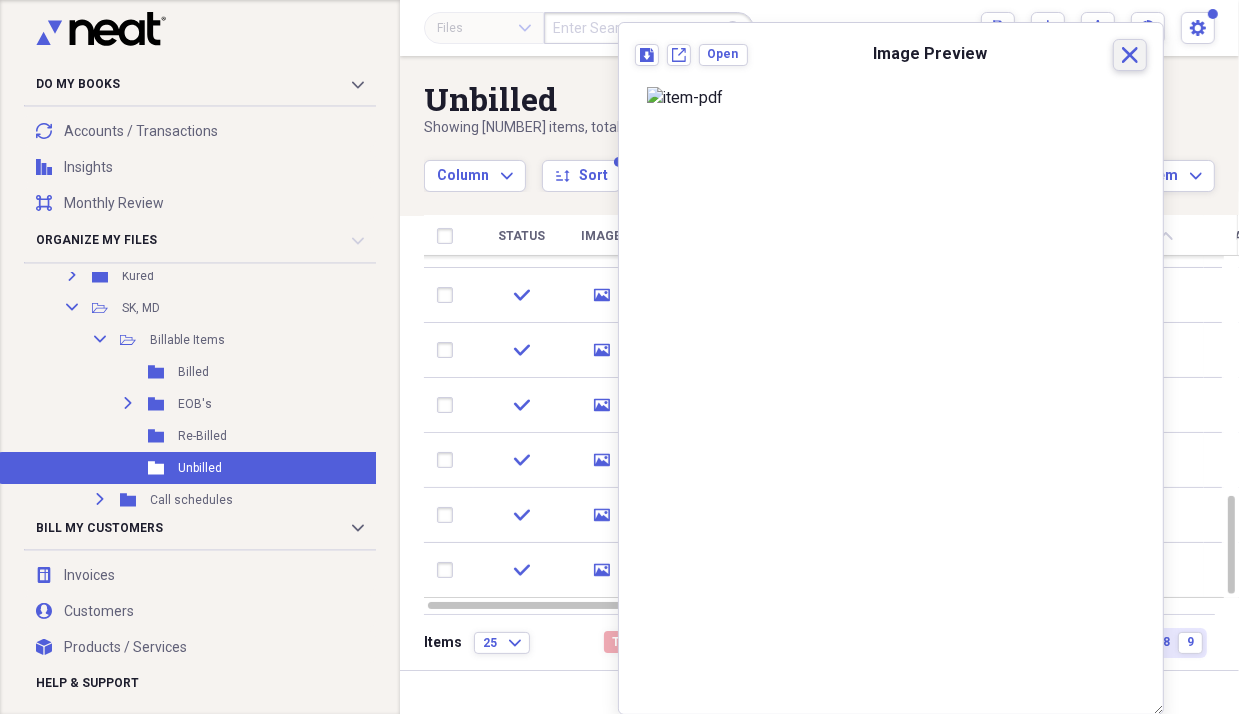 click 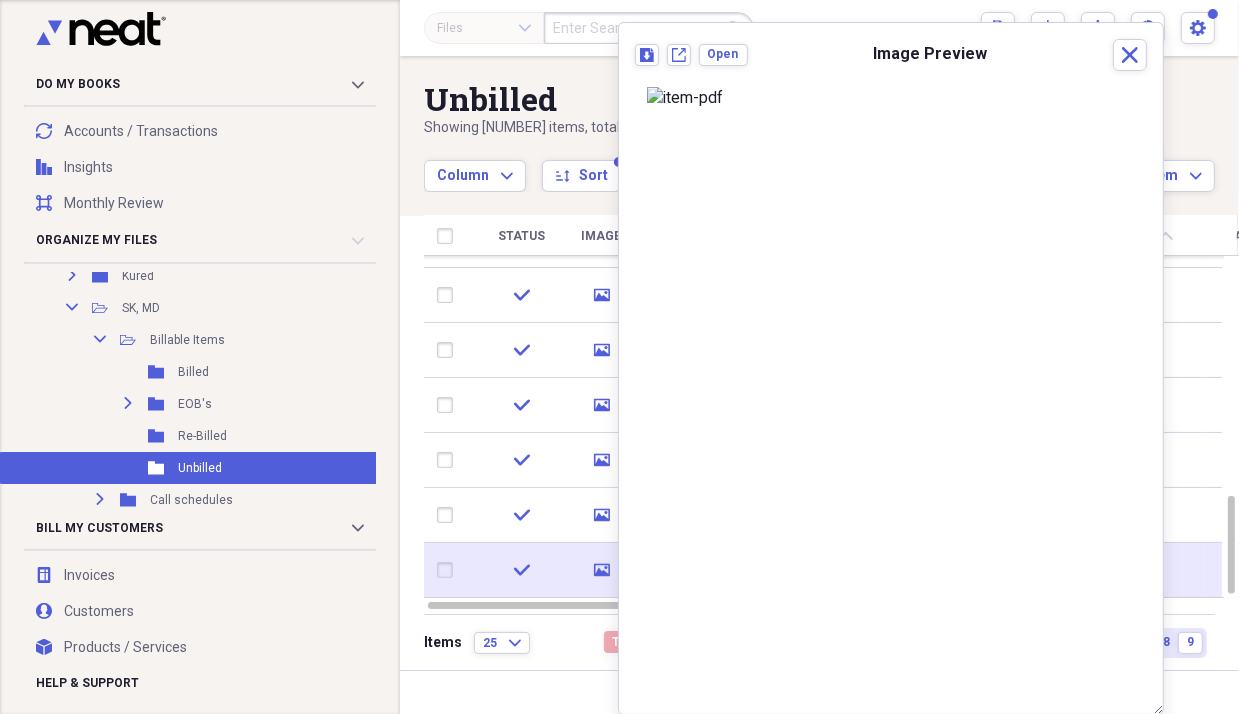 click at bounding box center (449, 570) 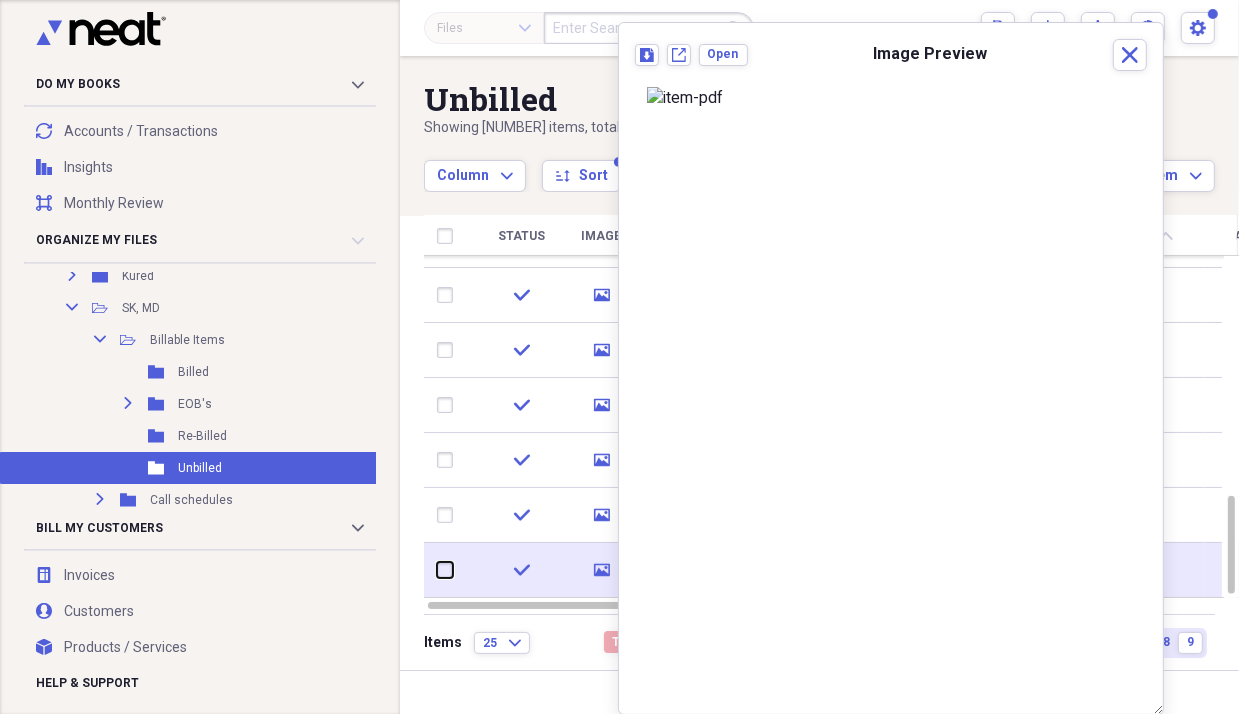 click at bounding box center (437, 570) 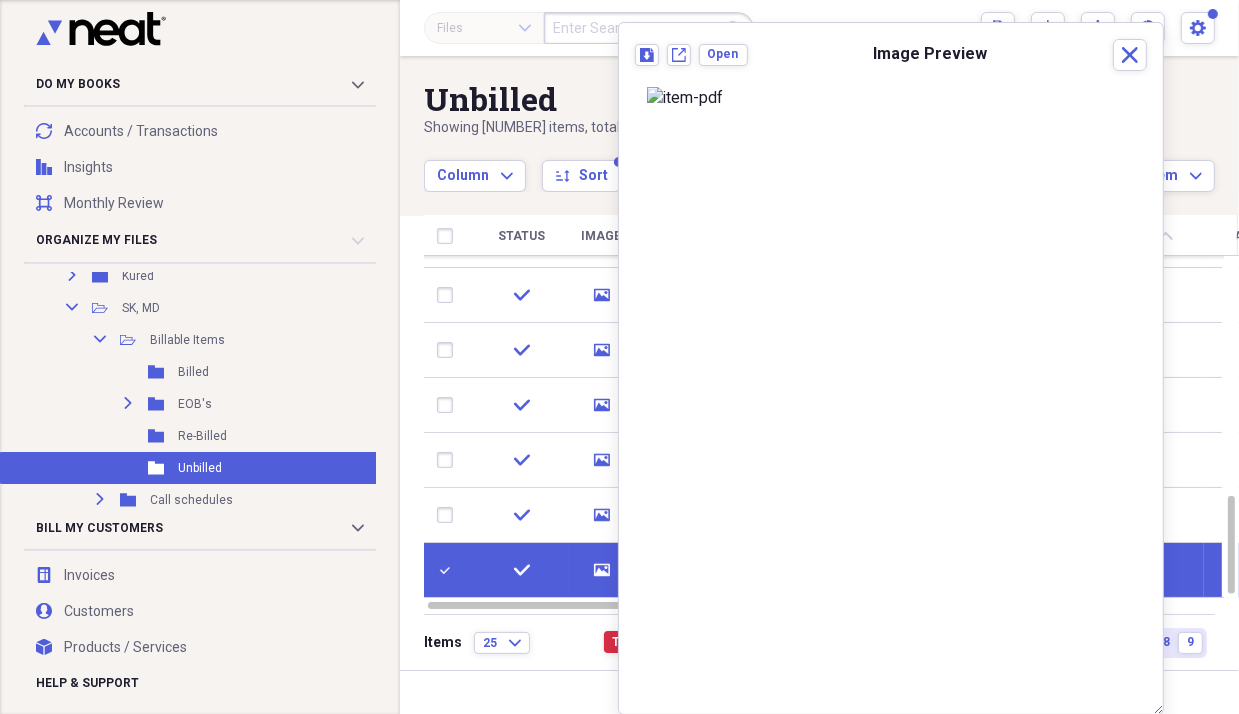 click at bounding box center (449, 570) 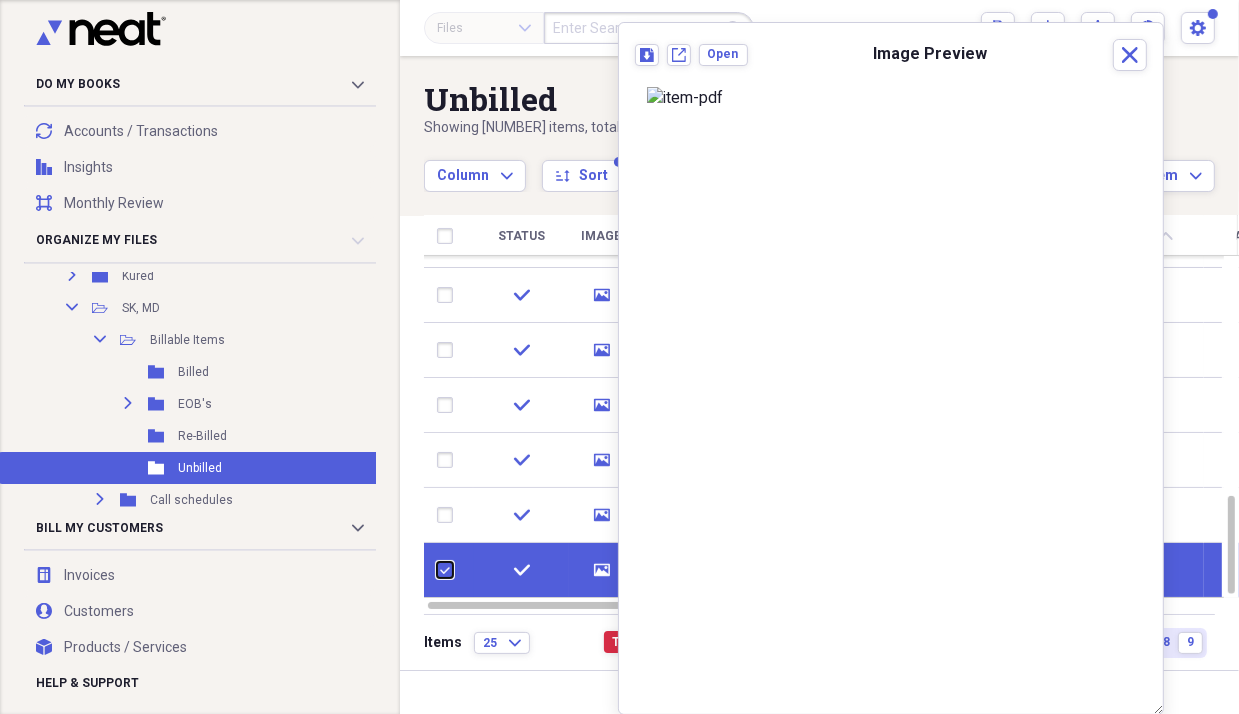 click at bounding box center [437, 570] 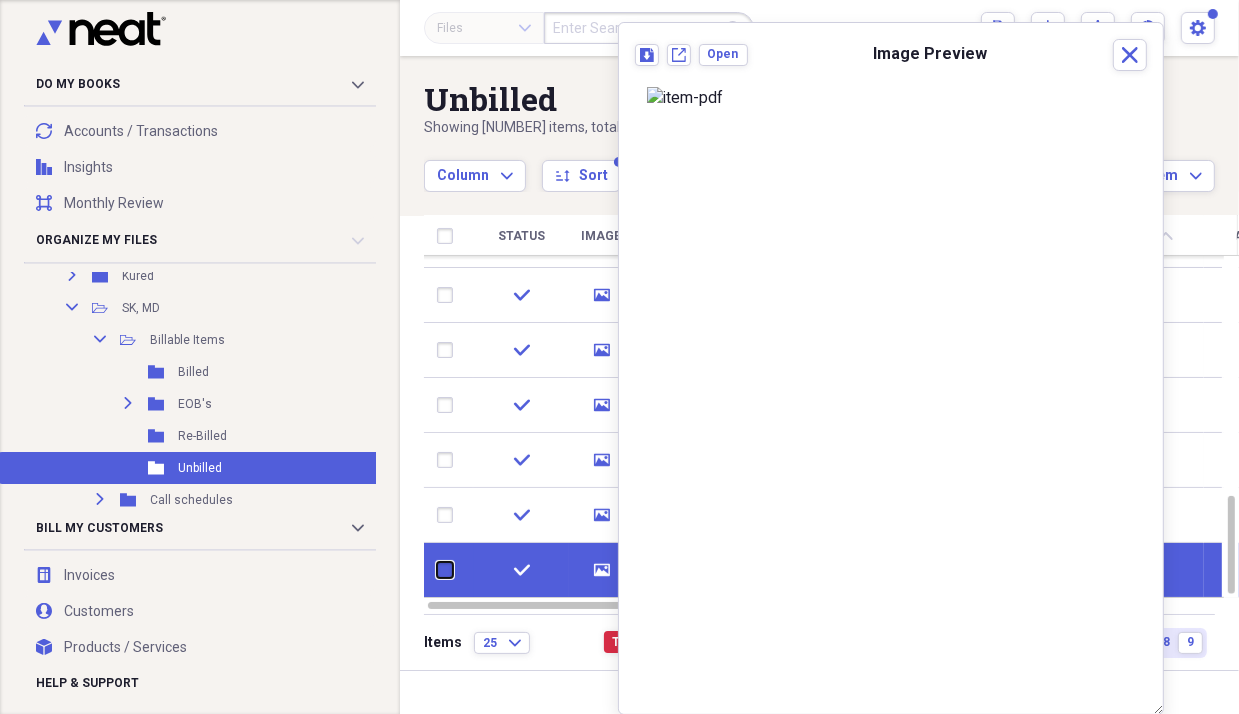checkbox on "false" 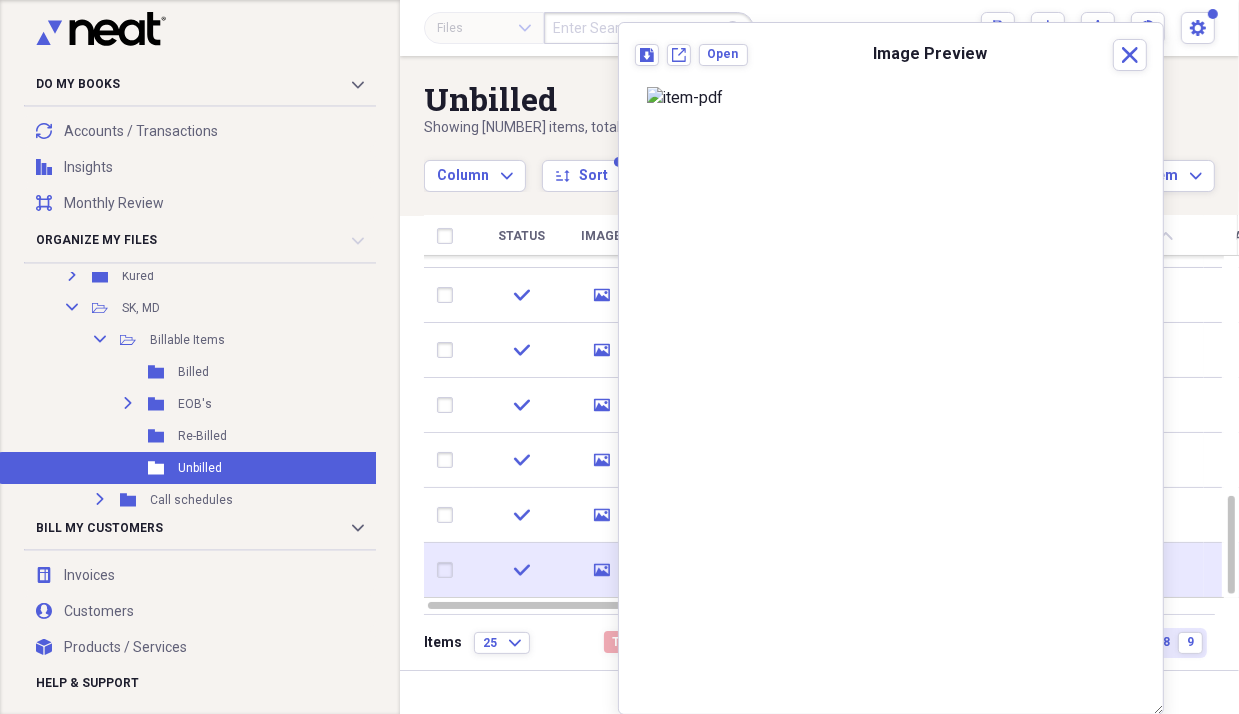 click 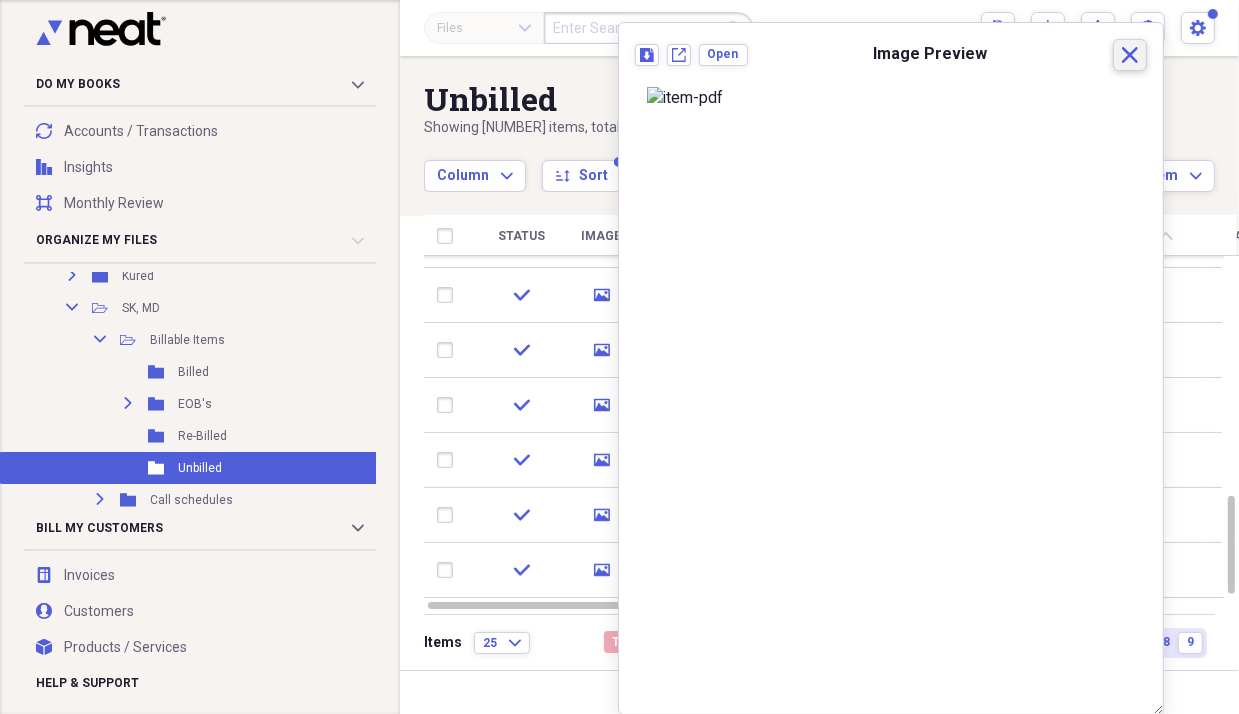 click on "Close" 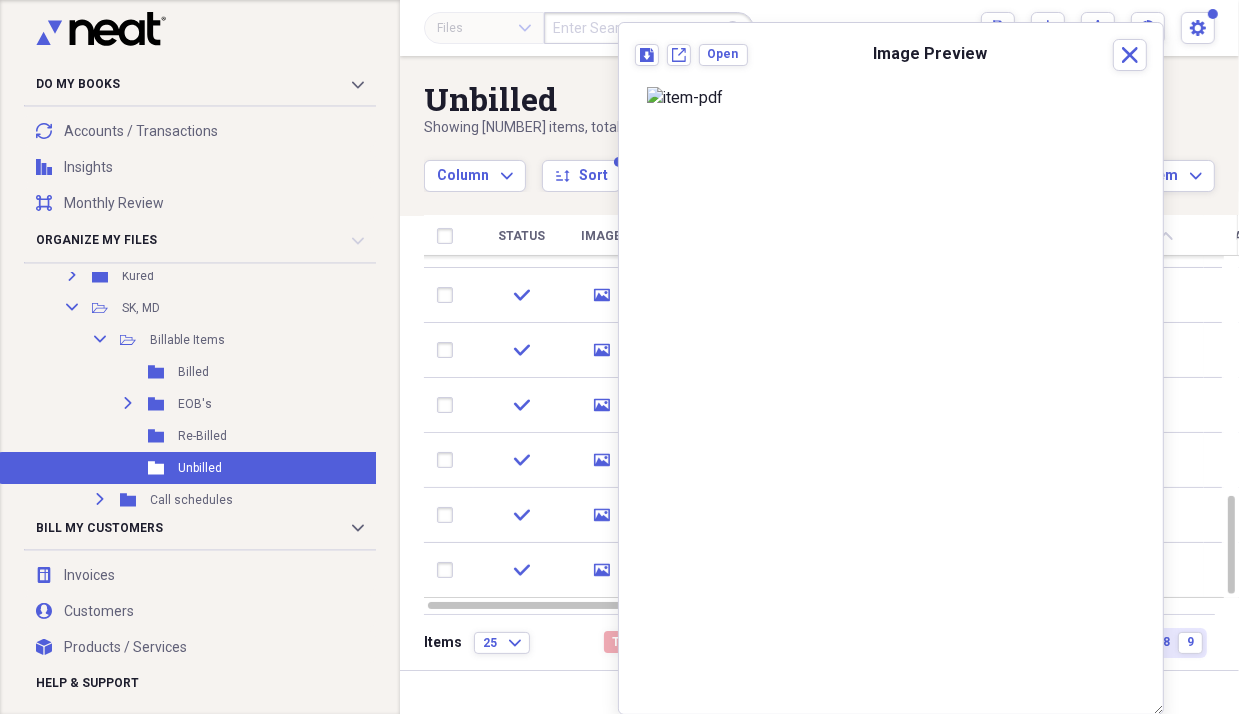 click on "Unbilled Showing 220 items , totaling $175,202.35 Column Expand sort Sort Filters  Expand Create Item Expand" at bounding box center [819, 124] 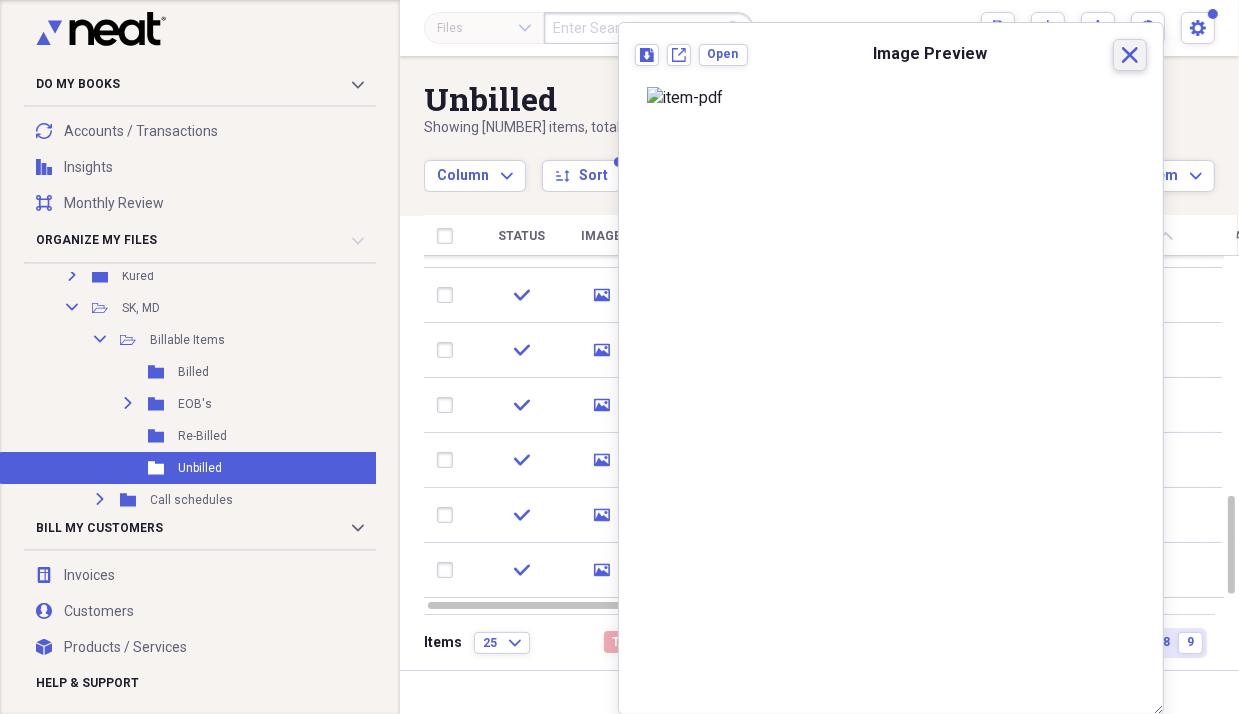 click 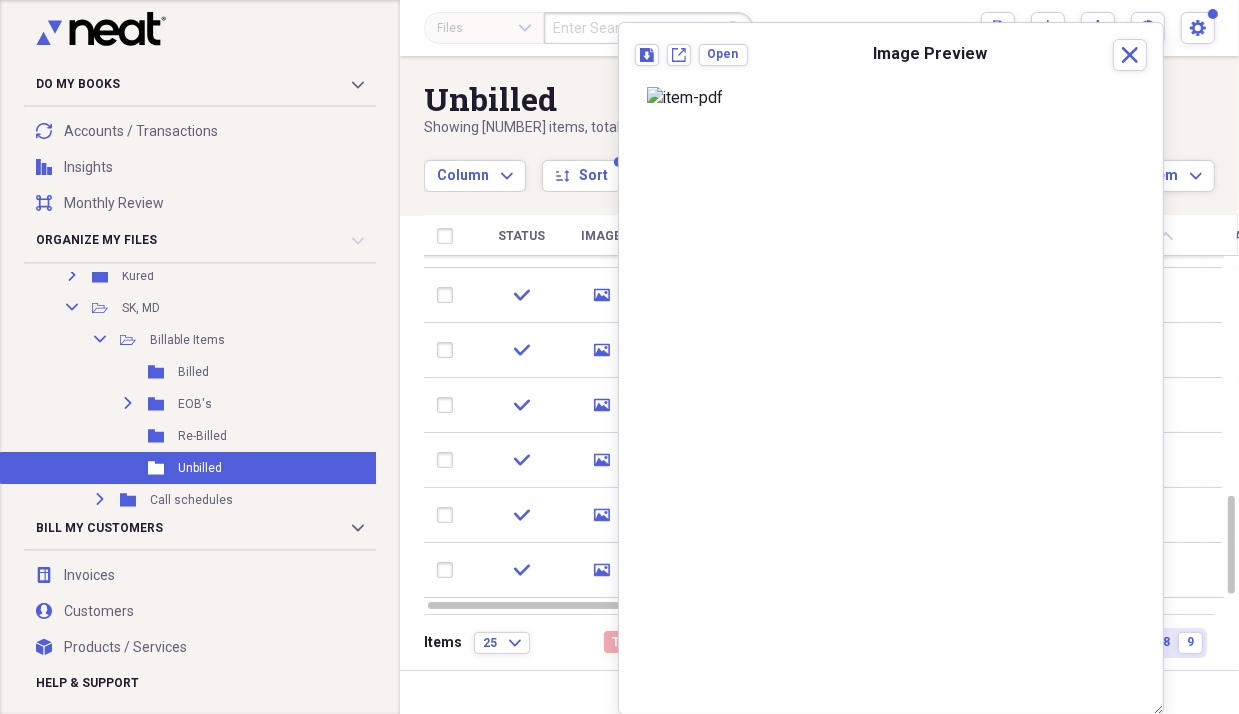 click on "Unbilled Showing 220 items , totaling $175,202.35 Column Expand sort Sort Filters  Expand Create Item Expand" at bounding box center (819, 124) 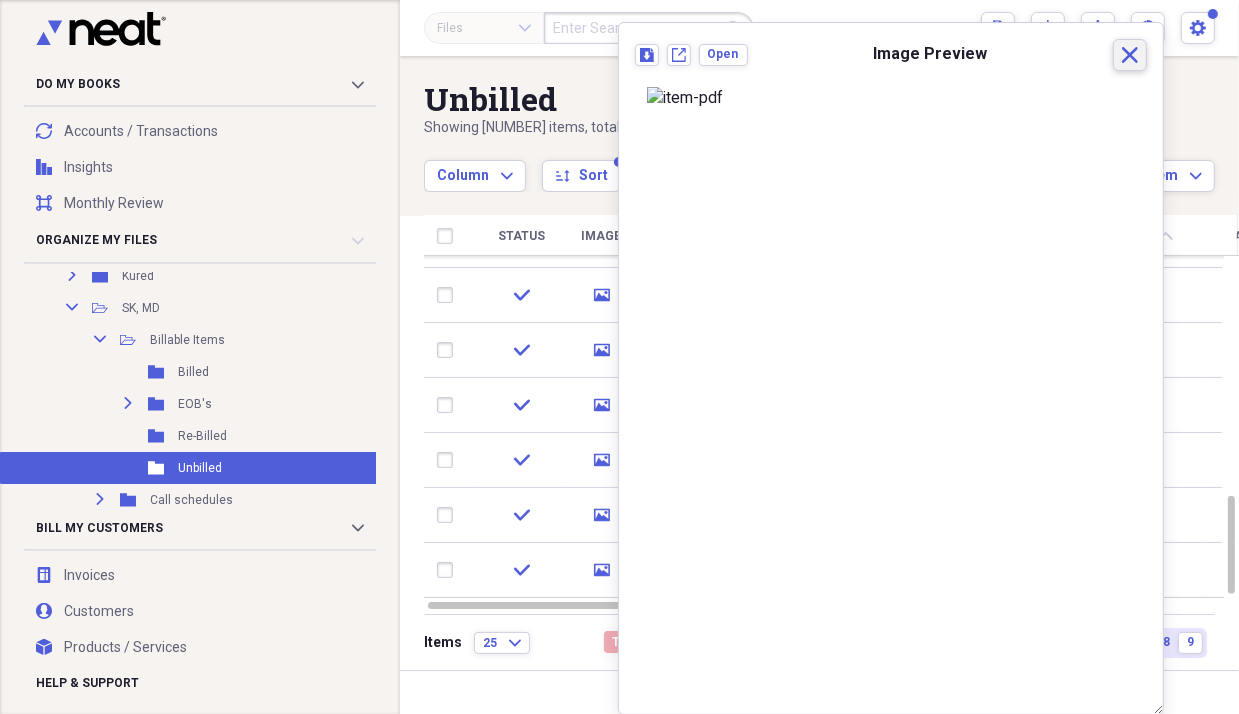 click on "Close" 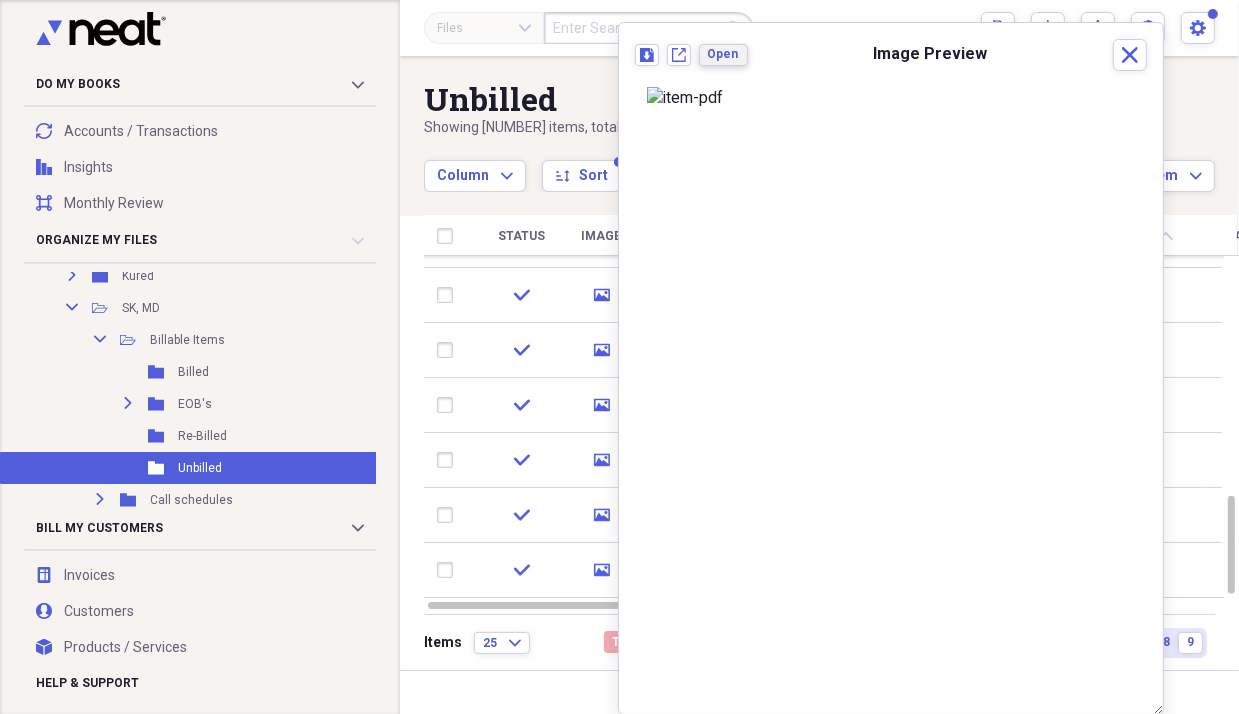 click on "Open" at bounding box center [723, 54] 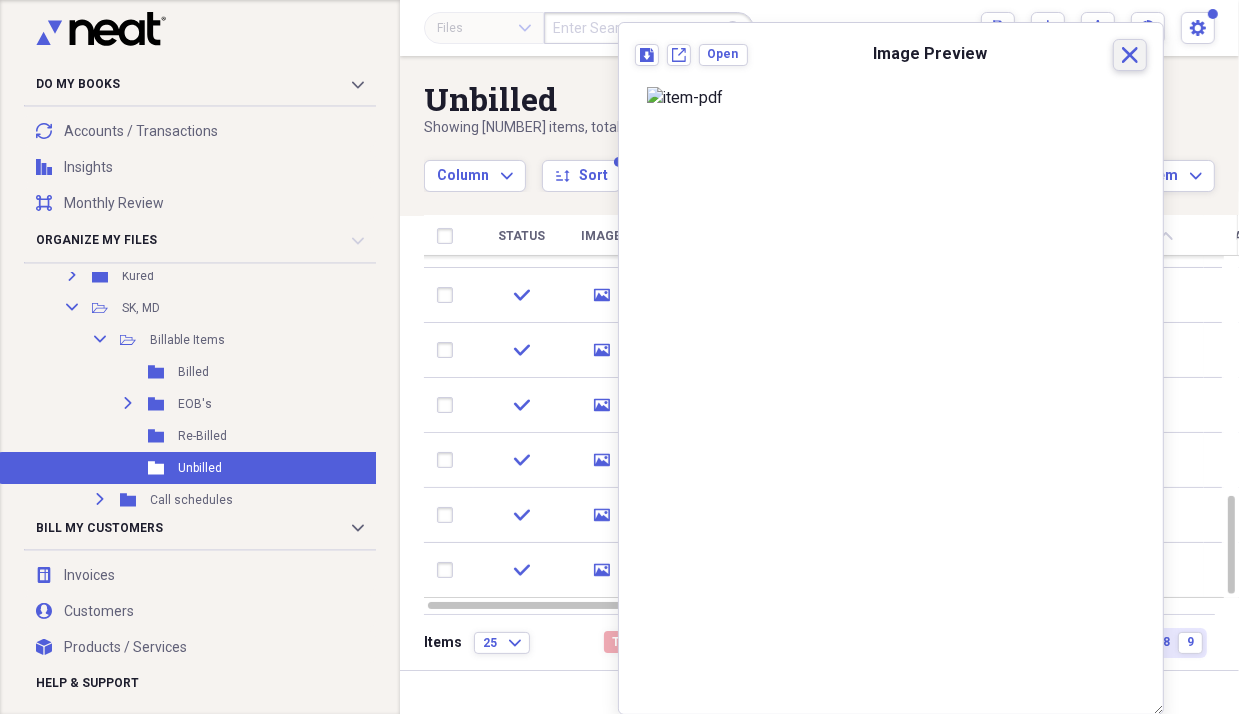 click on "Close" at bounding box center (1130, 55) 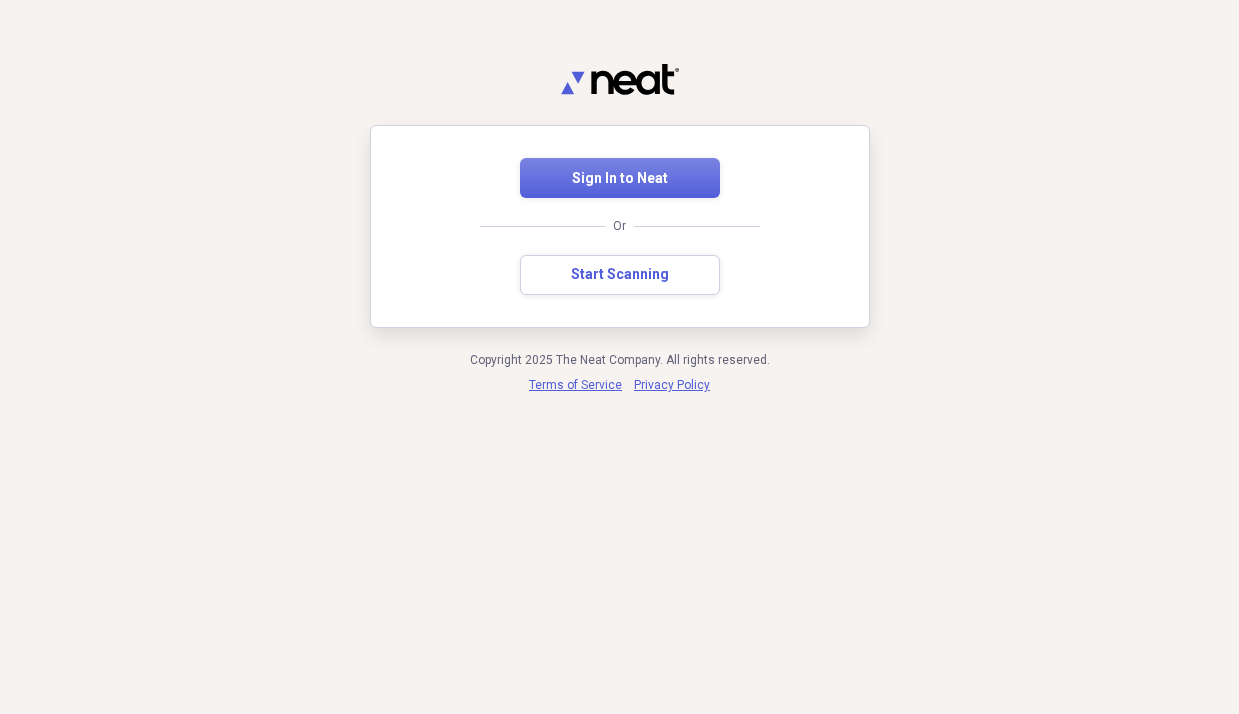 scroll, scrollTop: 0, scrollLeft: 0, axis: both 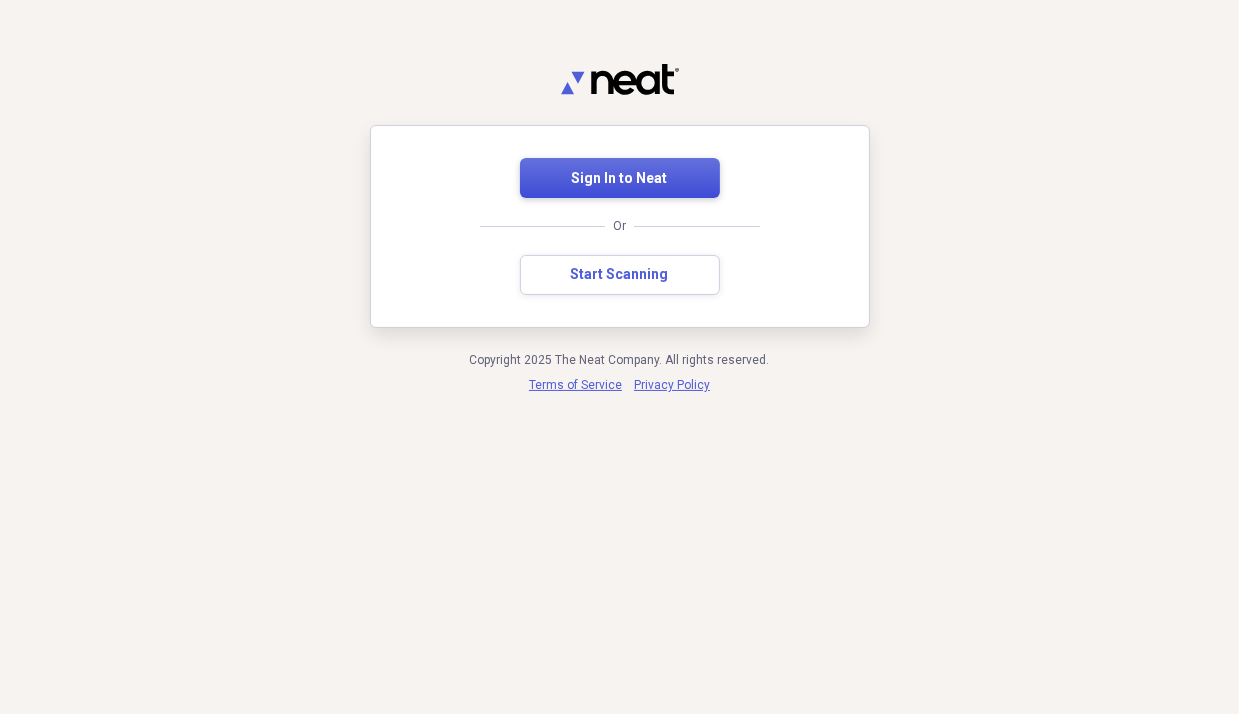 click on "Sign In to Neat" at bounding box center [620, 179] 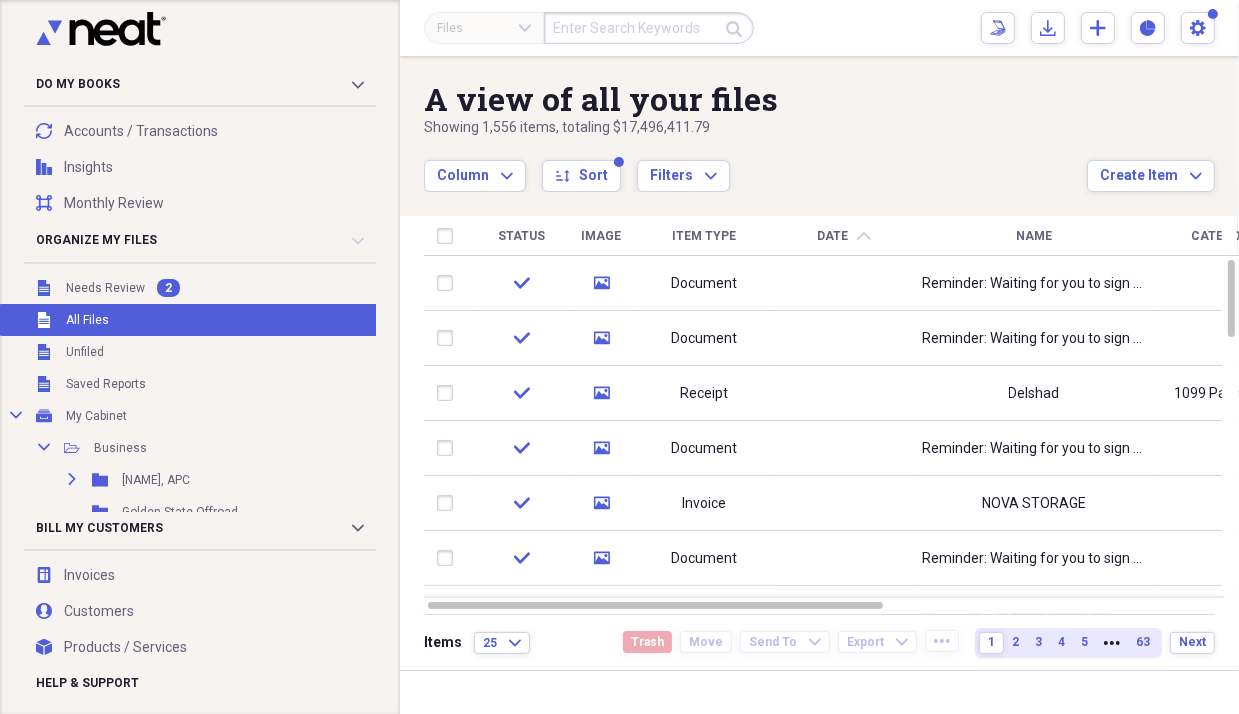 click on "Showing 1,556 items , totaling $17,496,411.79" at bounding box center [755, 128] 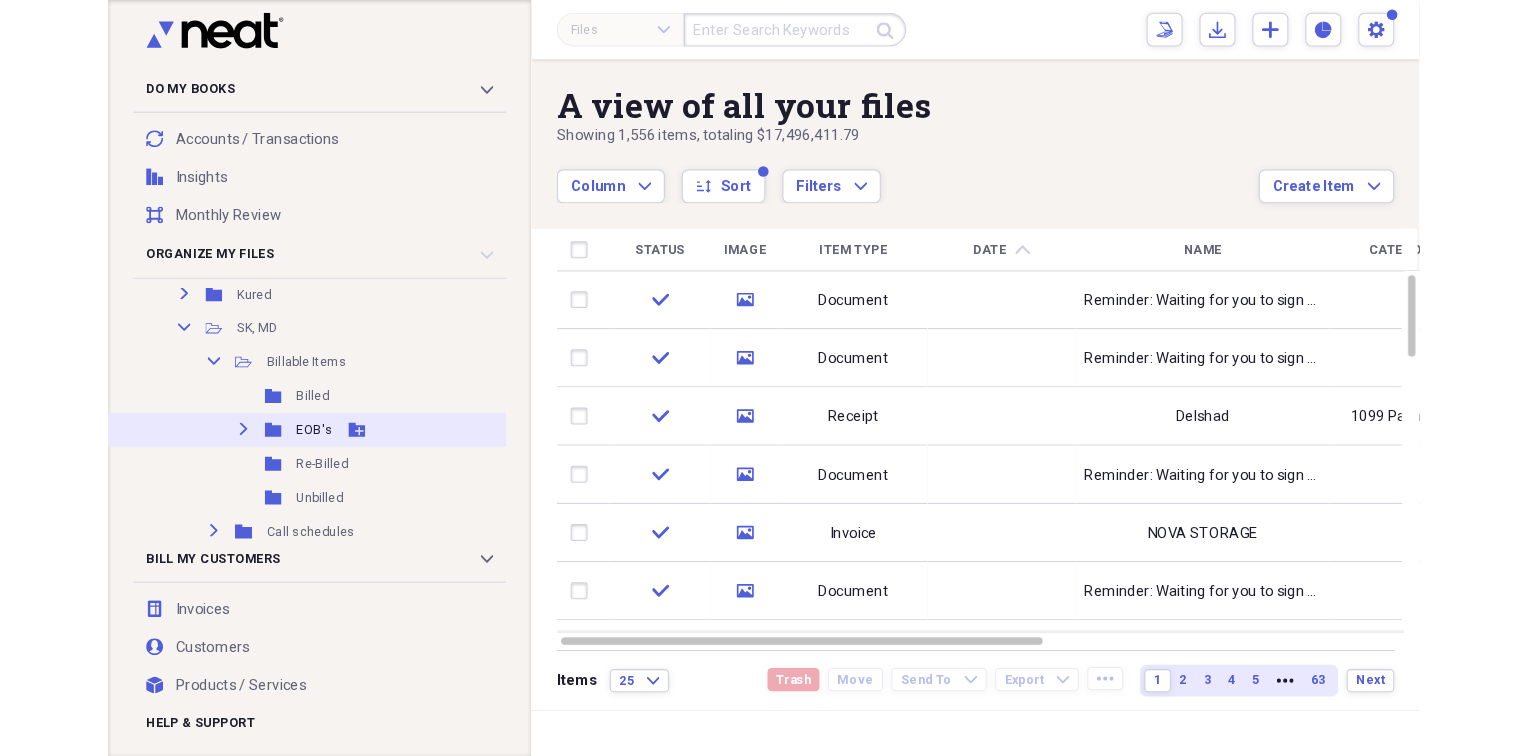 scroll, scrollTop: 300, scrollLeft: 0, axis: vertical 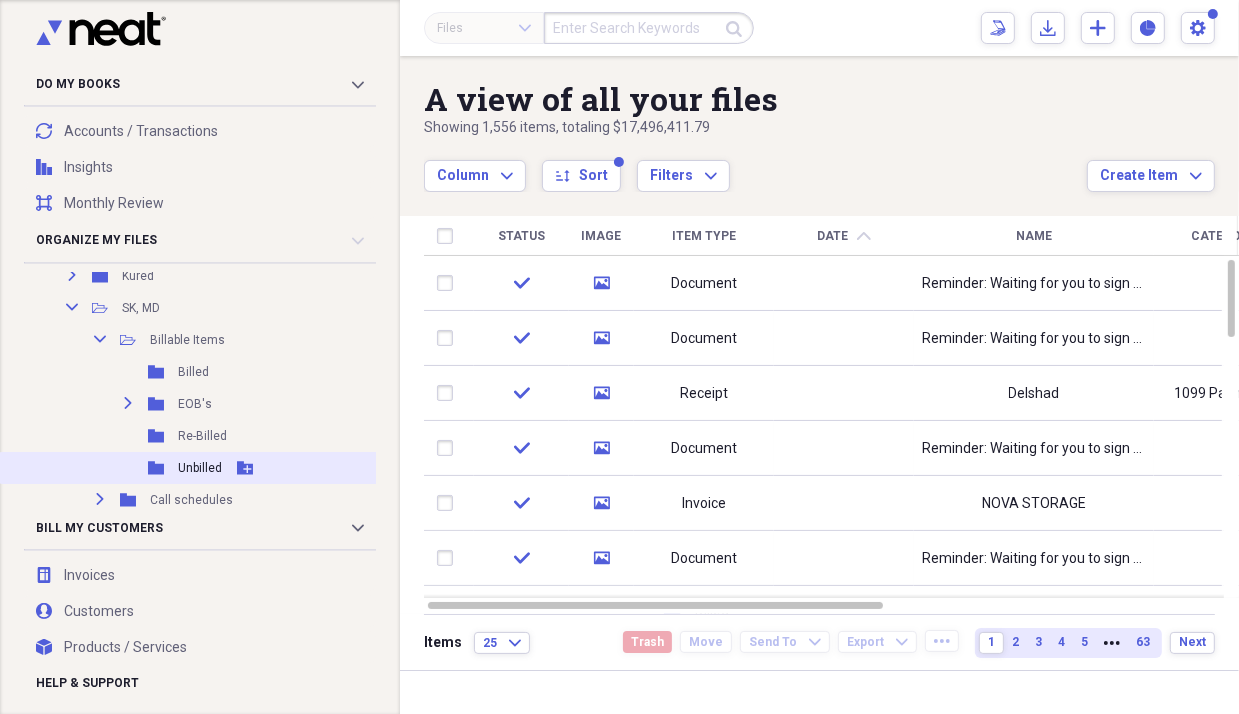 click on "Unbilled" at bounding box center [200, 468] 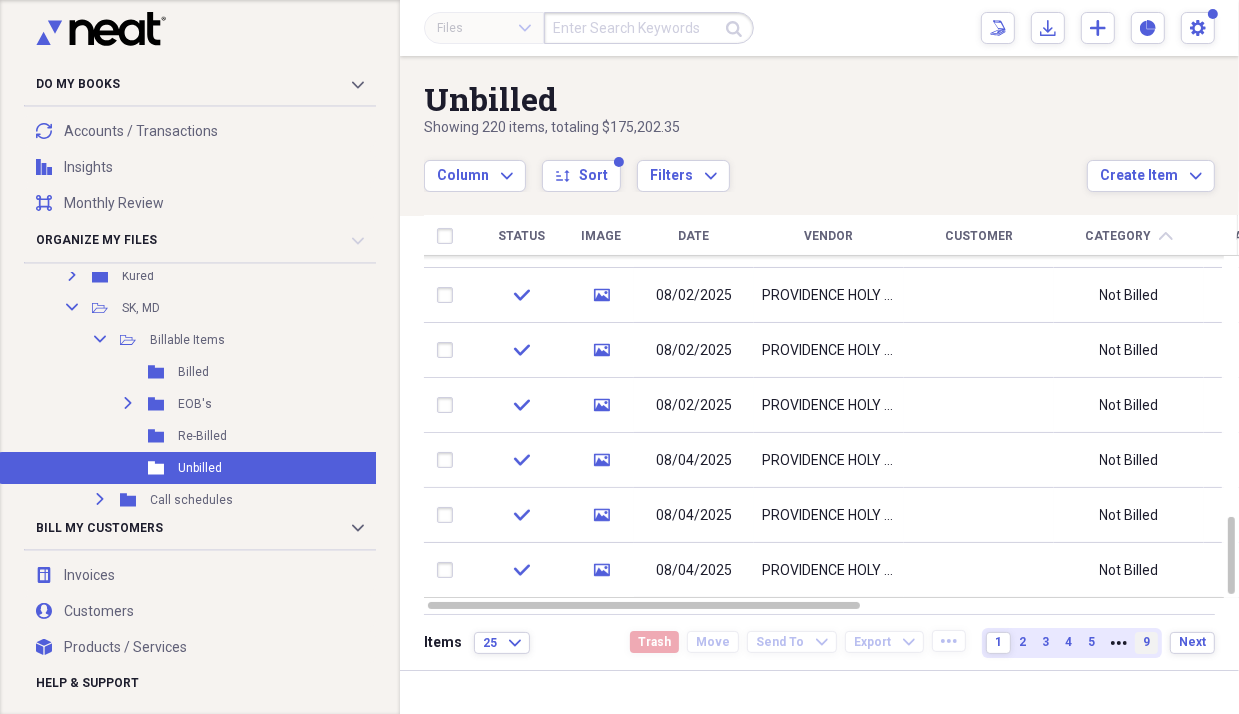 click on "9" at bounding box center [1146, 642] 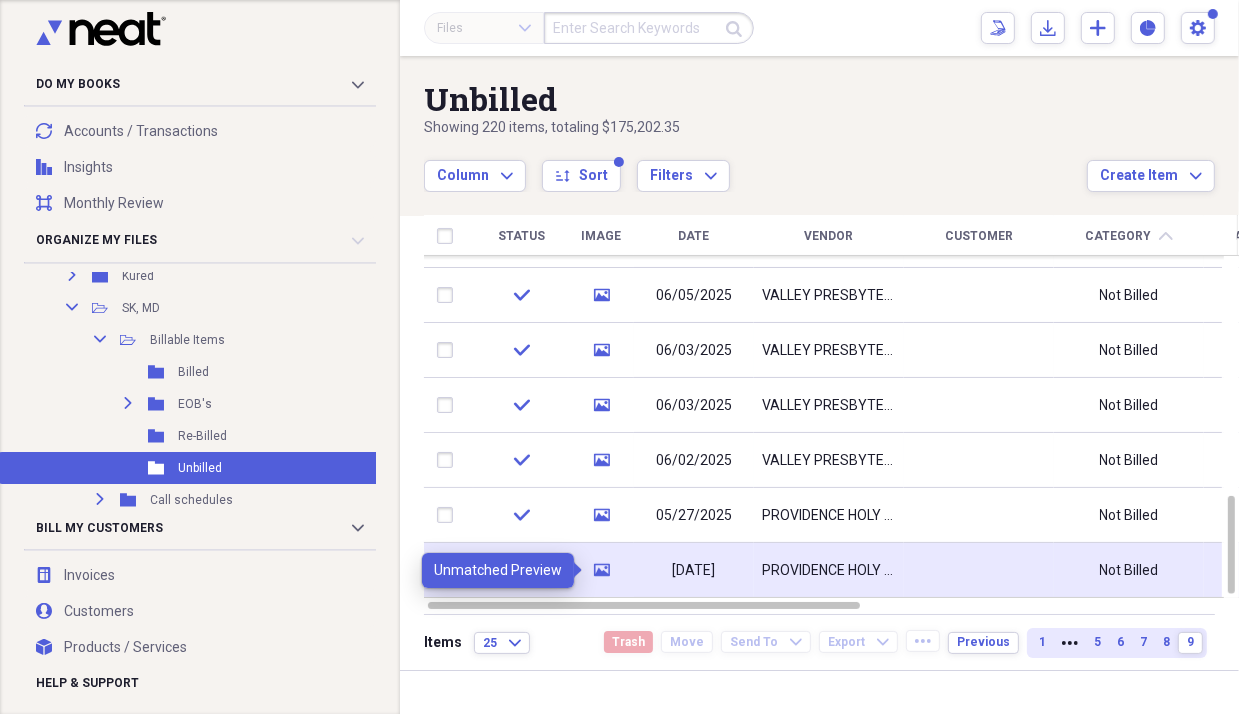 click on "media" 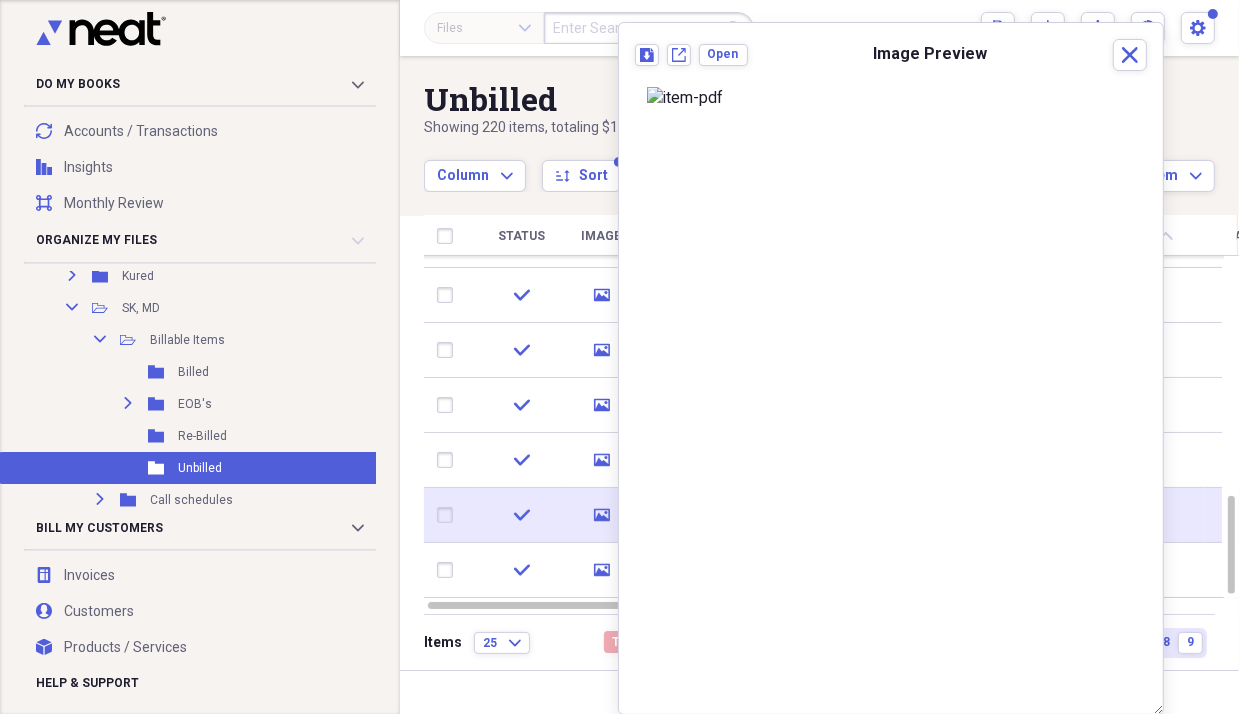 click on "media" 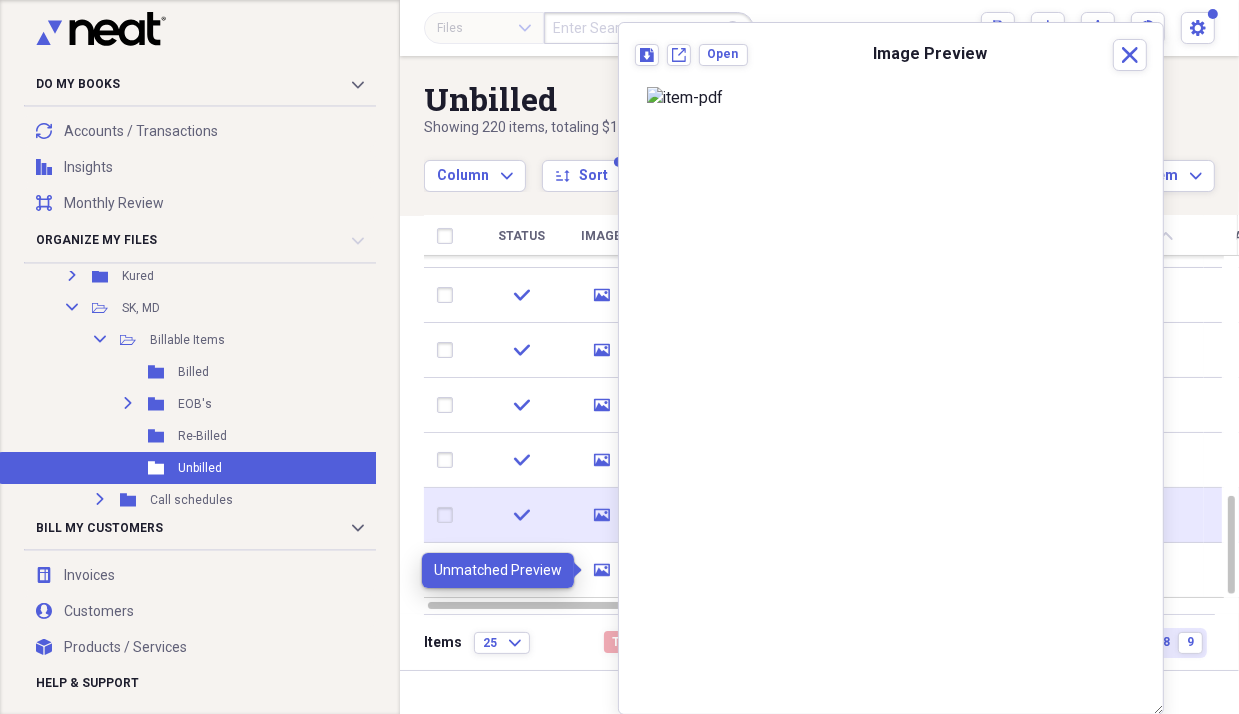 drag, startPoint x: 600, startPoint y: 562, endPoint x: 600, endPoint y: 535, distance: 27 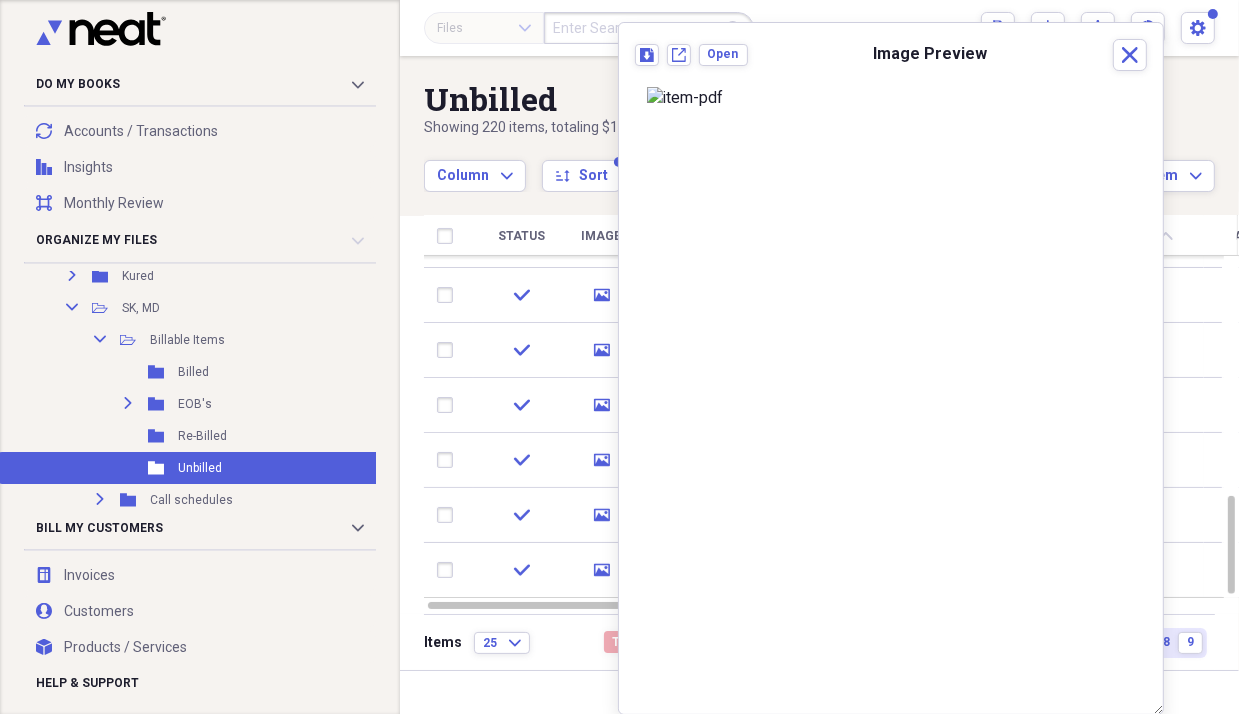 click on "Download New tab Open Image Preview Close" at bounding box center (891, 368) 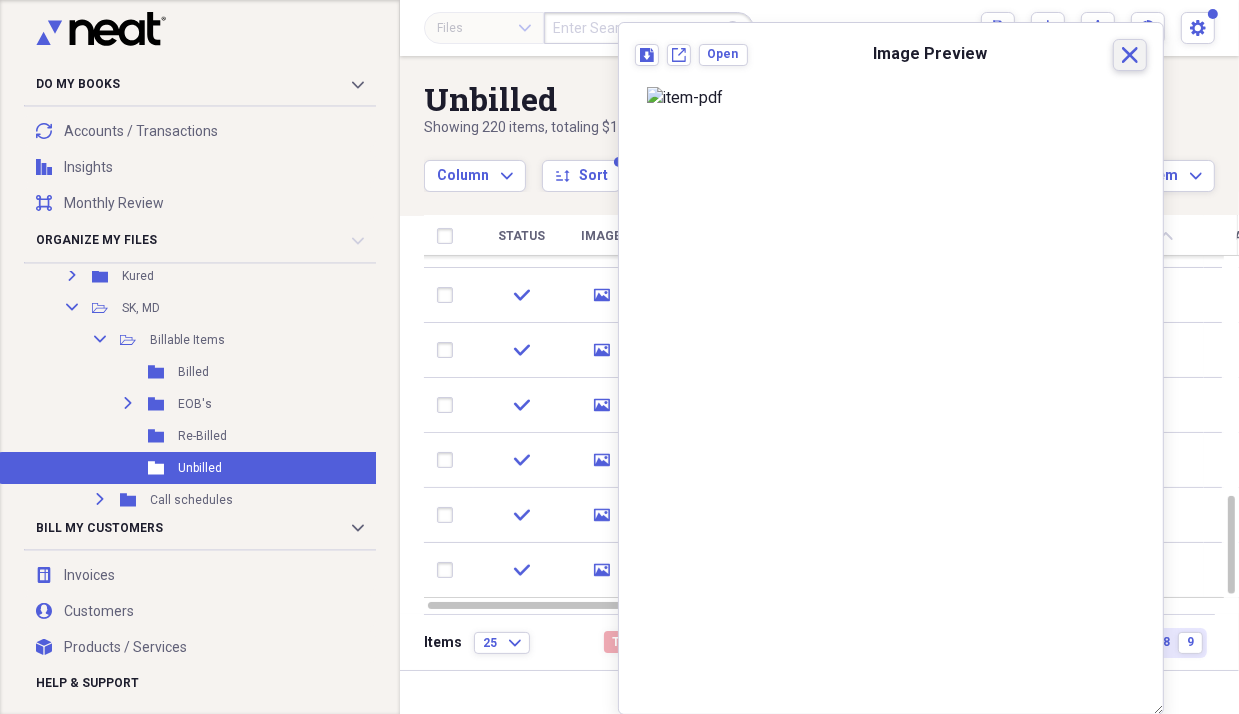 click 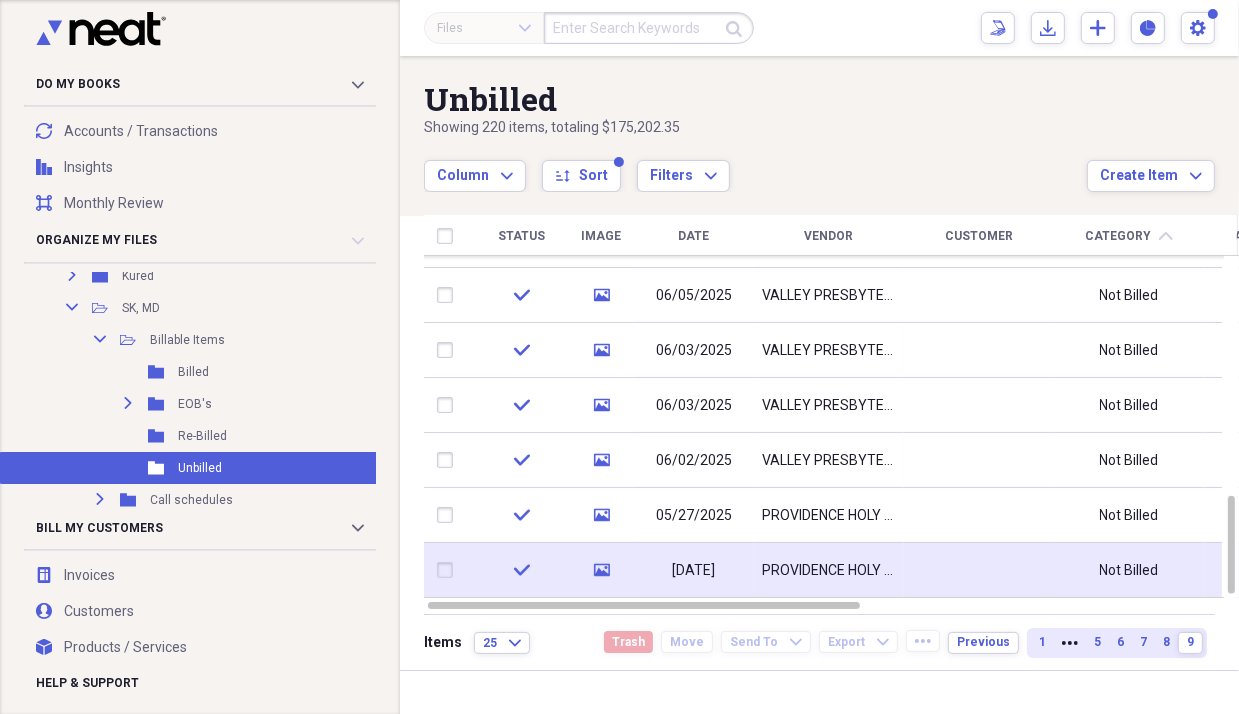 click at bounding box center (979, 570) 